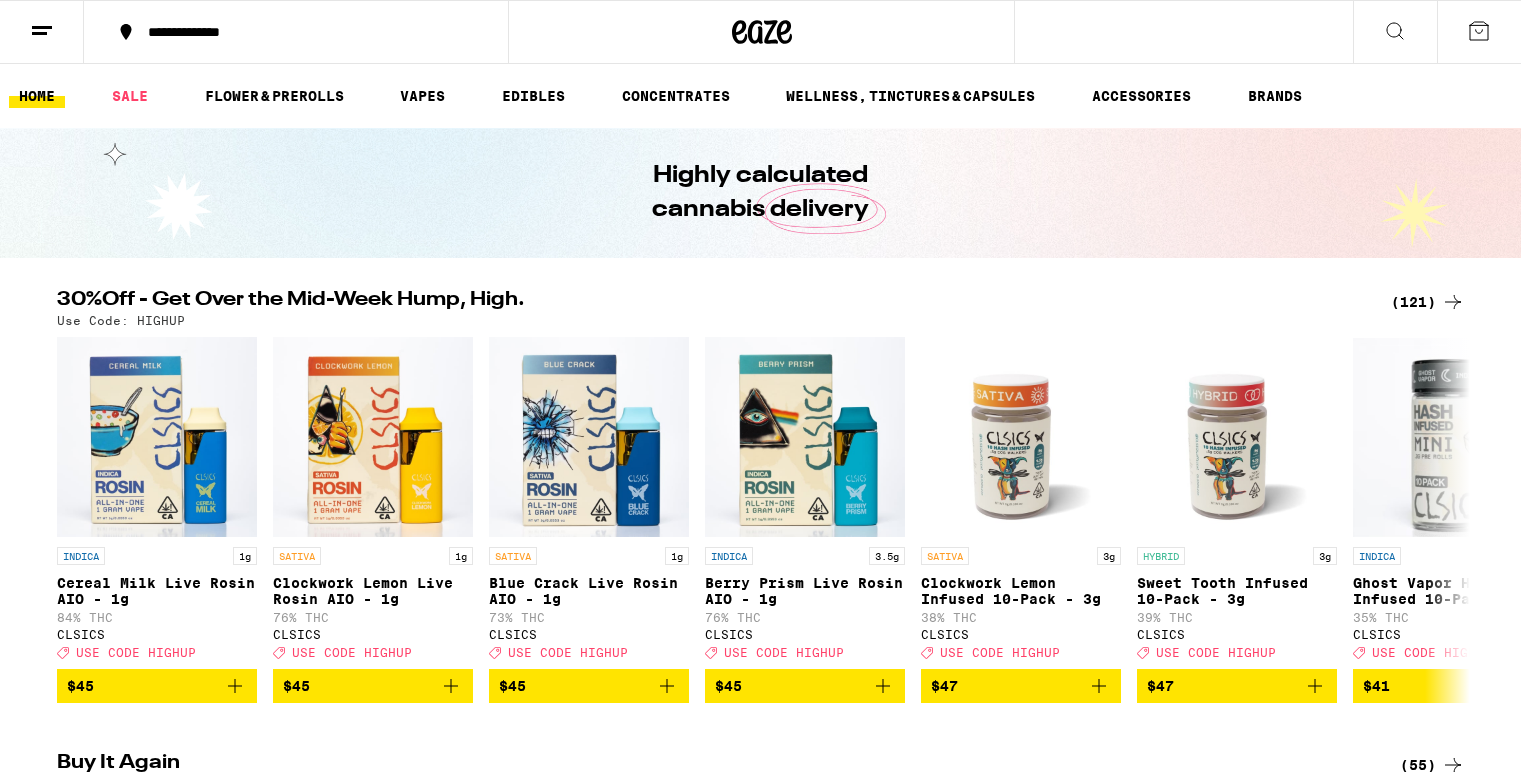scroll, scrollTop: 0, scrollLeft: 0, axis: both 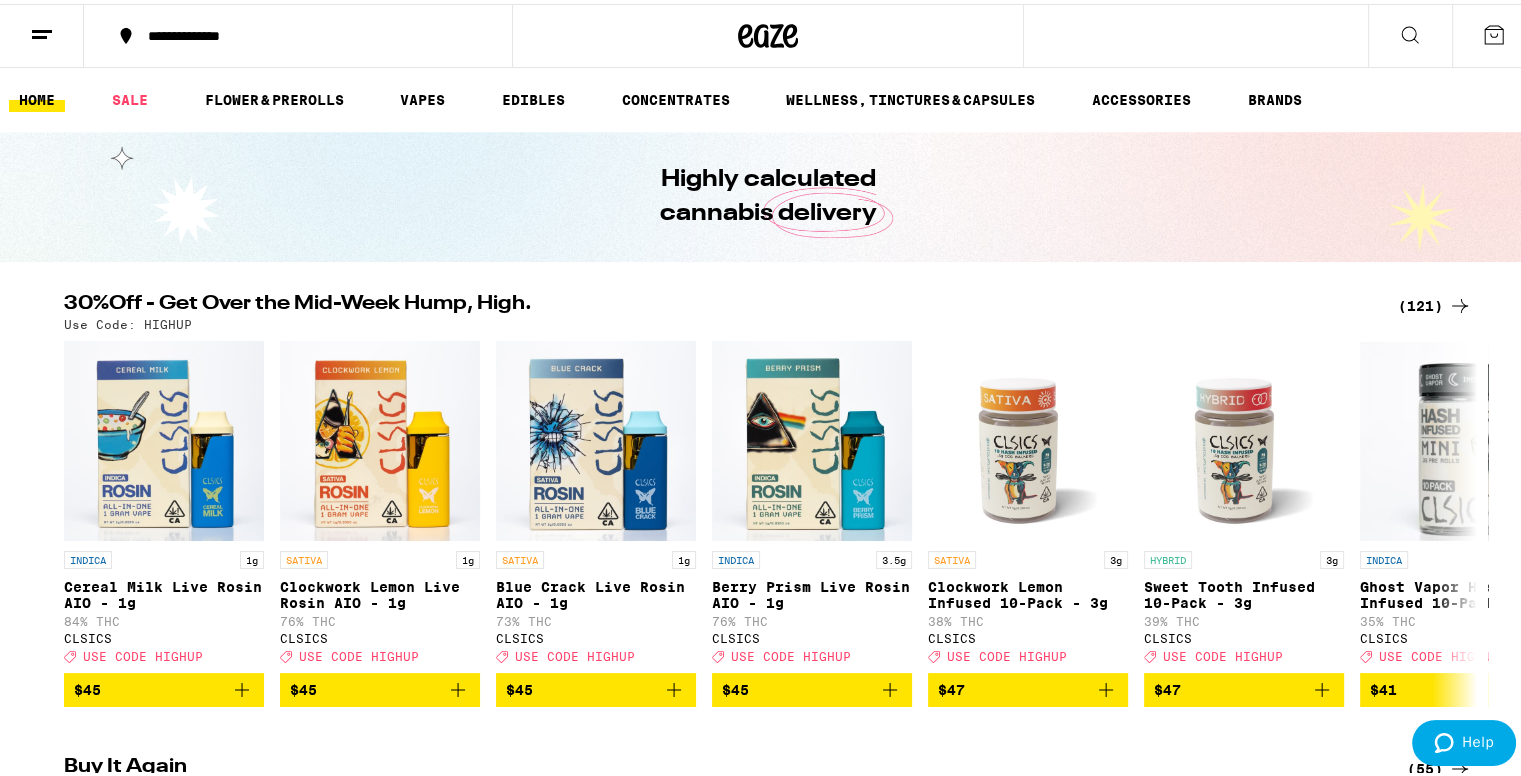 click on "(121)" at bounding box center [1435, 302] 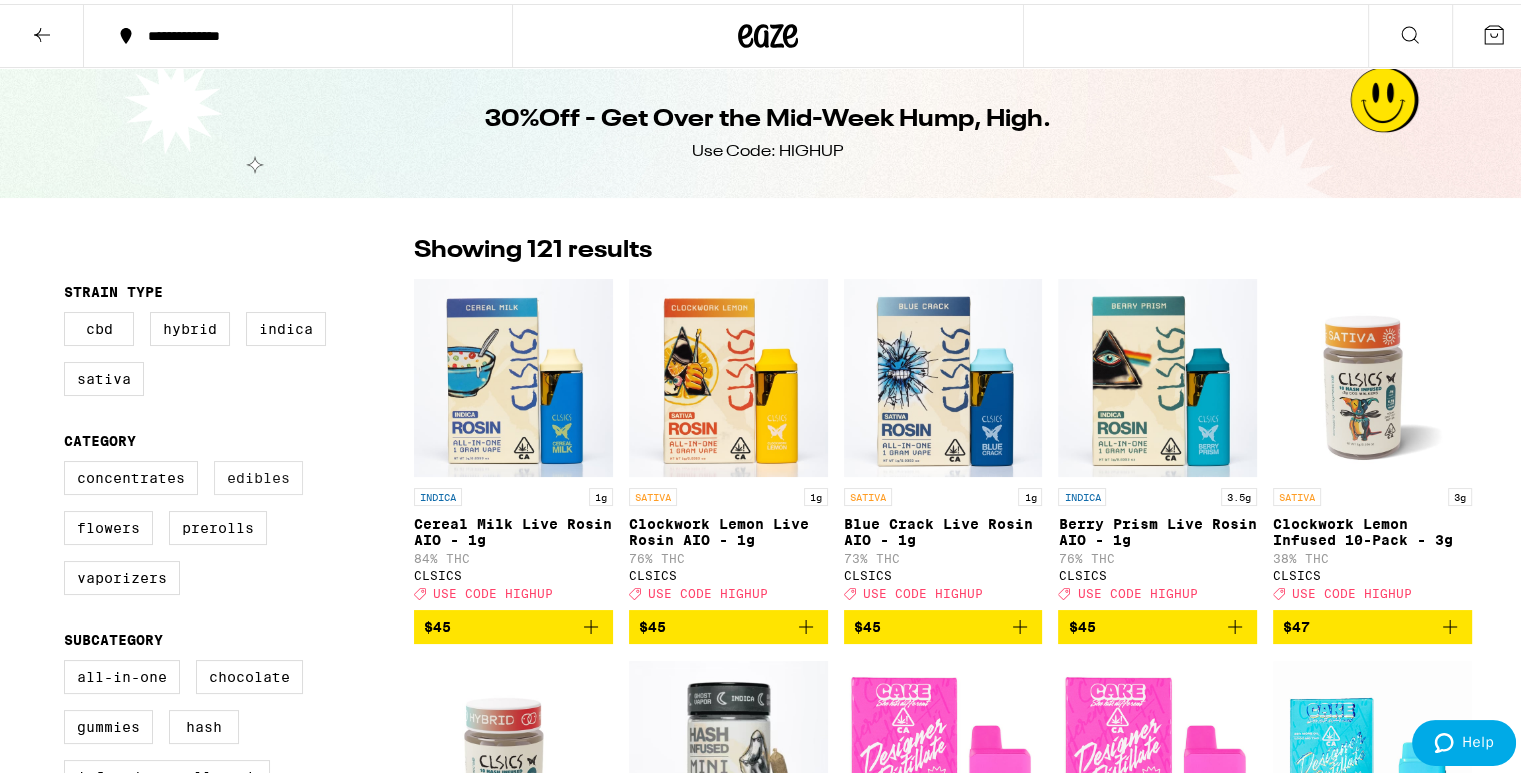click on "Edibles" at bounding box center [258, 474] 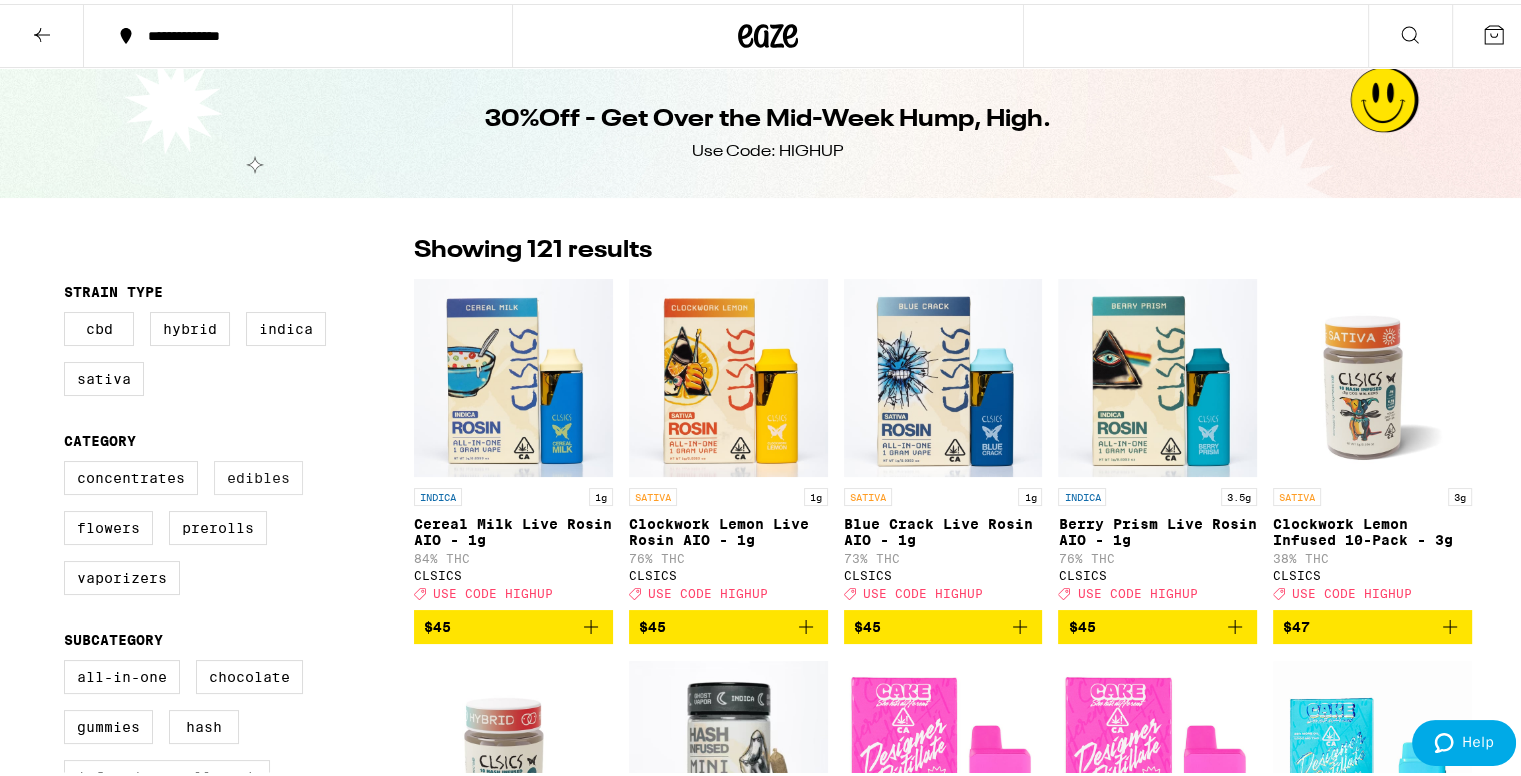 checkbox on "true" 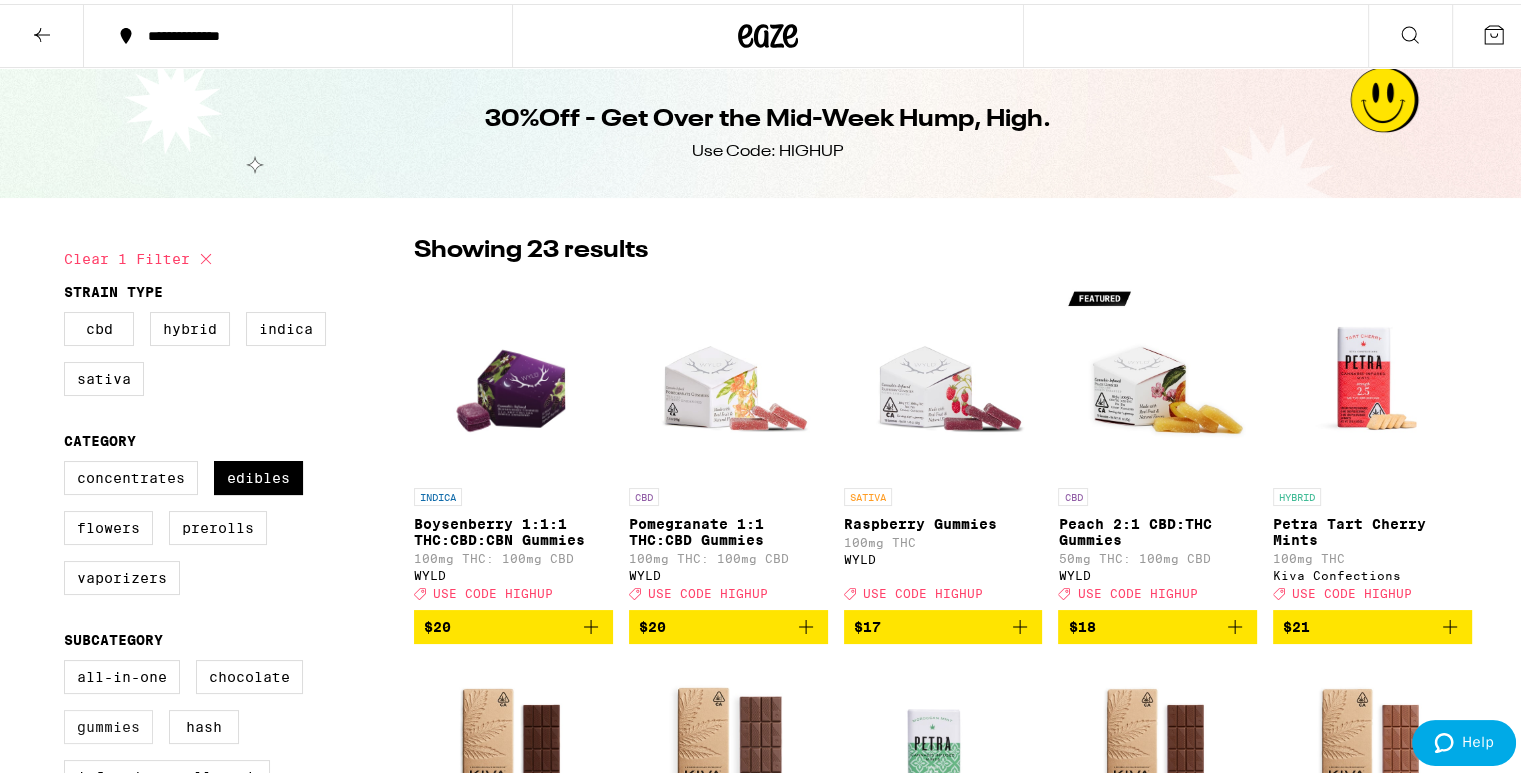 click on "Gummies" at bounding box center (108, 723) 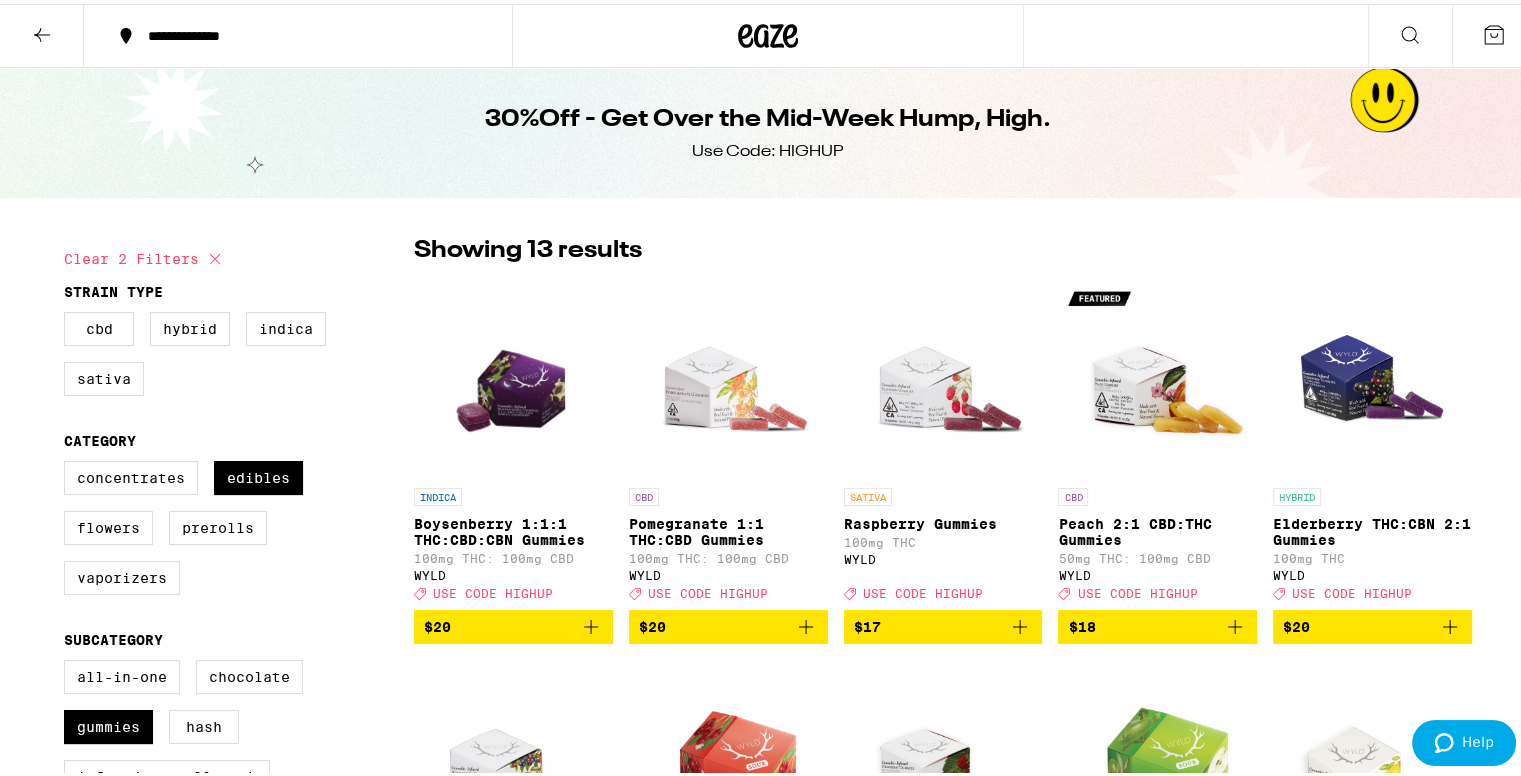 click on "Clear 2 filters Strain Type CBD Hybrid Indica Sativa Category Concentrates Edibles Flowers Prerolls Vaporizers Subcategory All-In-One Chocolate Gummies Hash Infused Preroll Pack Infused Preroll Single Mint Pre-ground Flower Preroll Pack Preroll Single Rosin Sugar Universal Cartridge - 1g Whole Flower - 1 oz Whole Flower - 1/2 oz Whole Flower - 1/4 oz Whole Flower - 1/8 oz Brand Alien Labs Astronauts Cake She Hits Different CAM Circles Base Camp CLSICS Ember Valley Kiva Confections Tempo Tutti WYLD Showing 13 results INDICA Boysenberry 1:1:1 THC:CBD:CBN Gummies 100mg THC: 100mg CBD WYLD Deal Created with Sketch. USE CODE HIGHUP $20 CBD Pomegranate 1:1 THC:CBD Gummies 100mg THC: 100mg CBD WYLD Deal Created with Sketch. USE CODE HIGHUP $20 SATIVA Raspberry Gummies 100mg THC WYLD Deal Created with Sketch. USE CODE HIGHUP $17 CBD Peach 2:1 CBD:THC Gummies 50mg THC: 100mg CBD WYLD Deal Created with Sketch. USE CODE HIGHUP $18 HYBRID Elderberry THC:CBN 2:1 Gummies 100mg THC WYLD Deal Created with Sketch. $20 HYBRID" at bounding box center [768, 867] 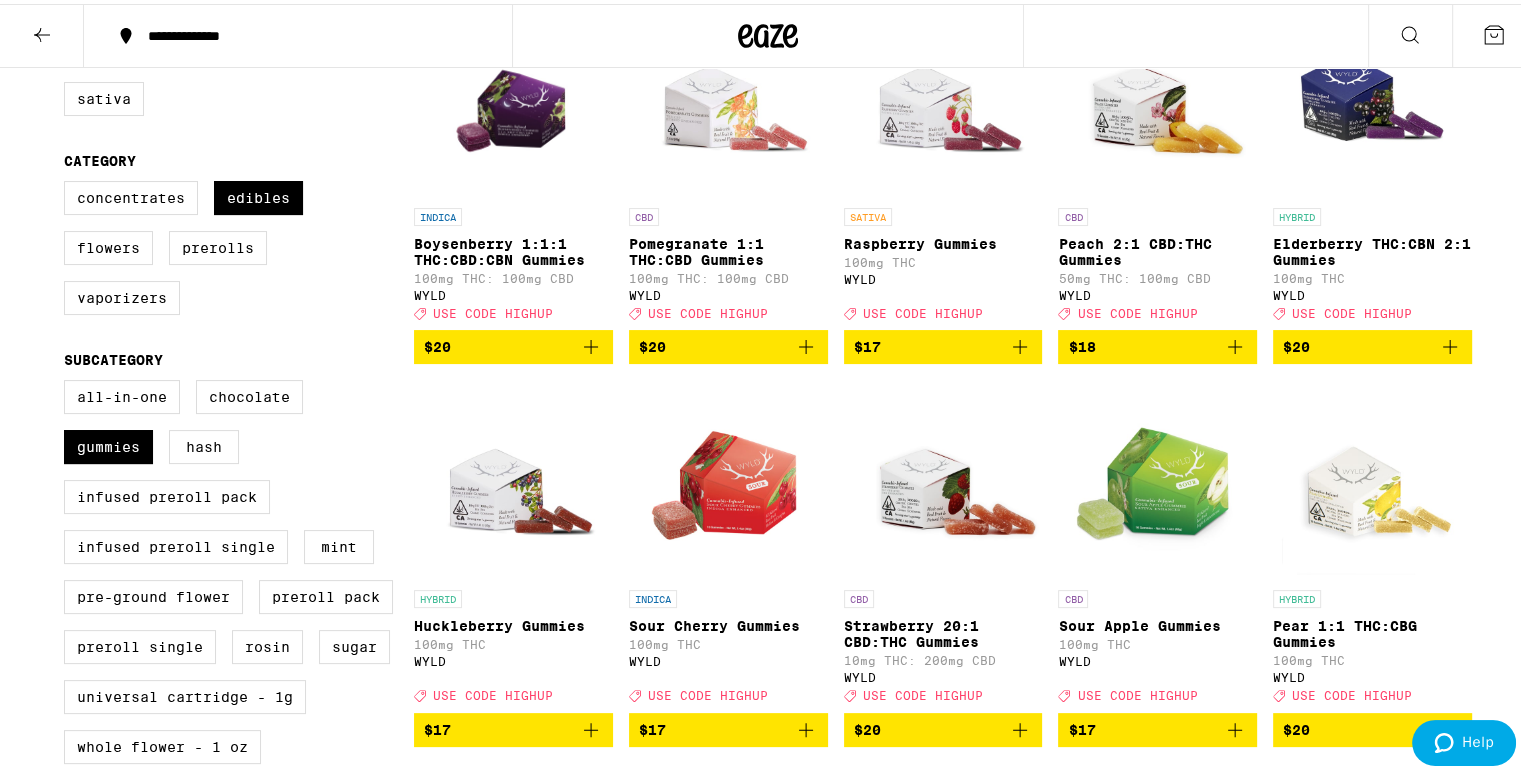 scroll, scrollTop: 240, scrollLeft: 0, axis: vertical 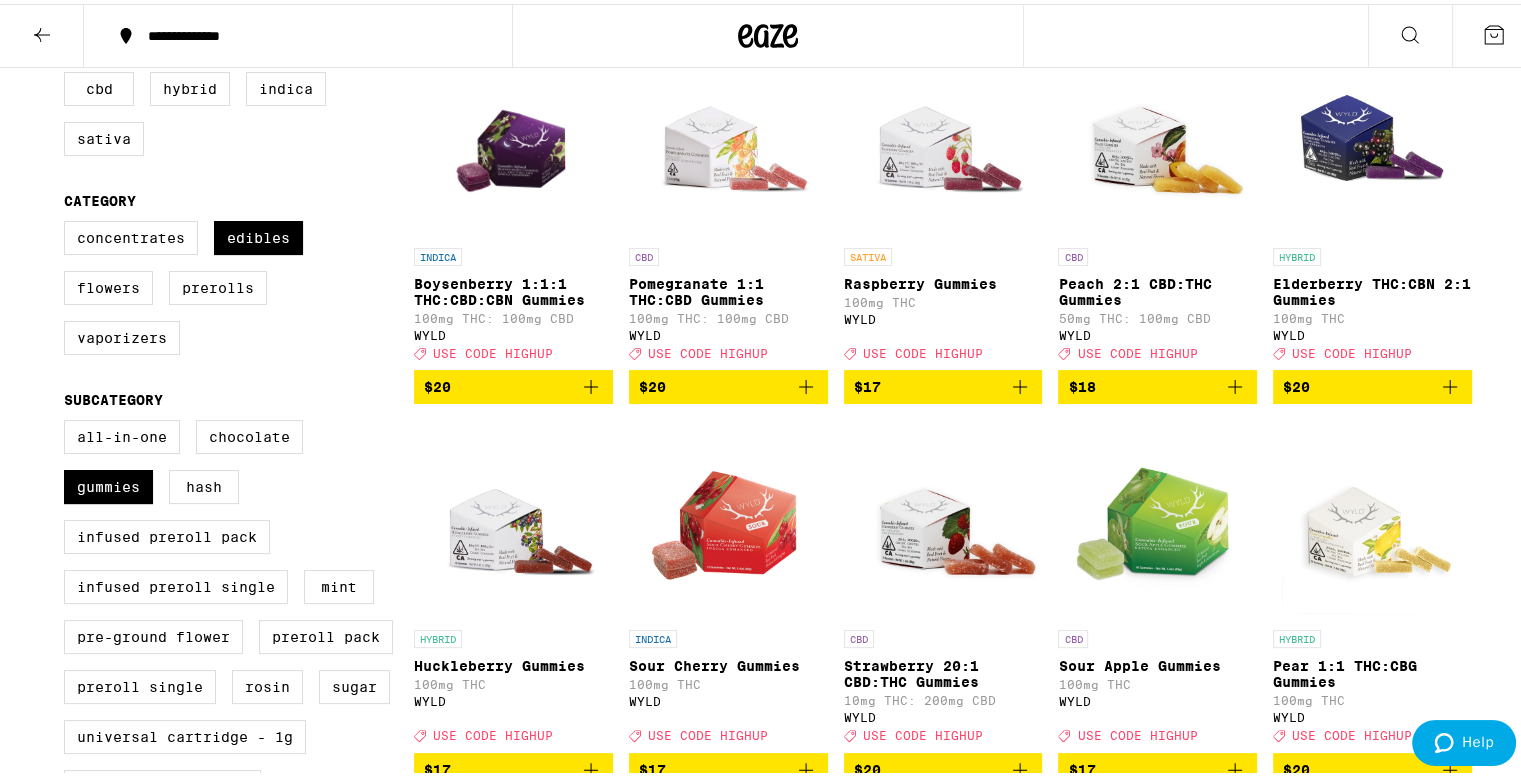 click on "$20" at bounding box center (1372, 383) 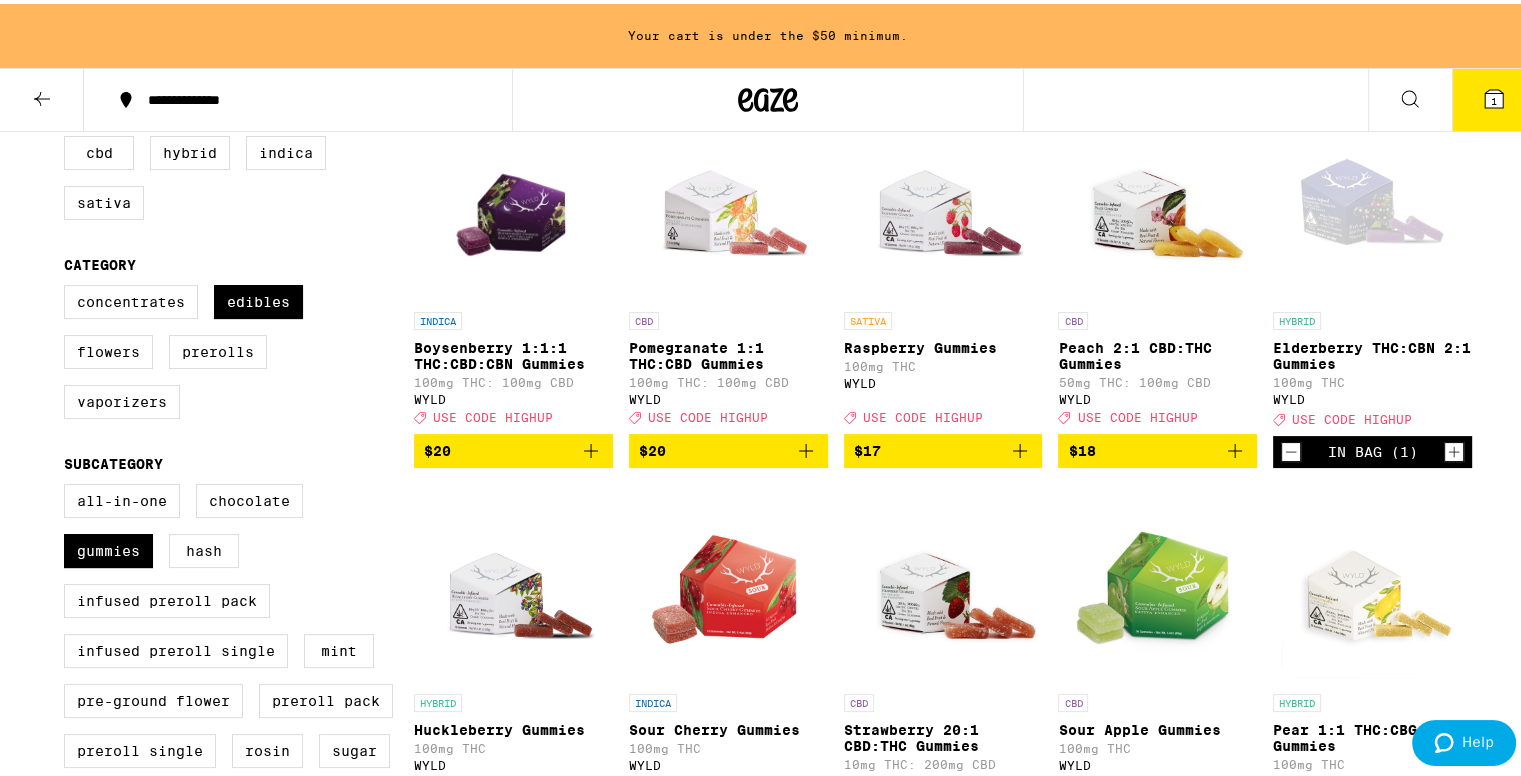 scroll, scrollTop: 304, scrollLeft: 0, axis: vertical 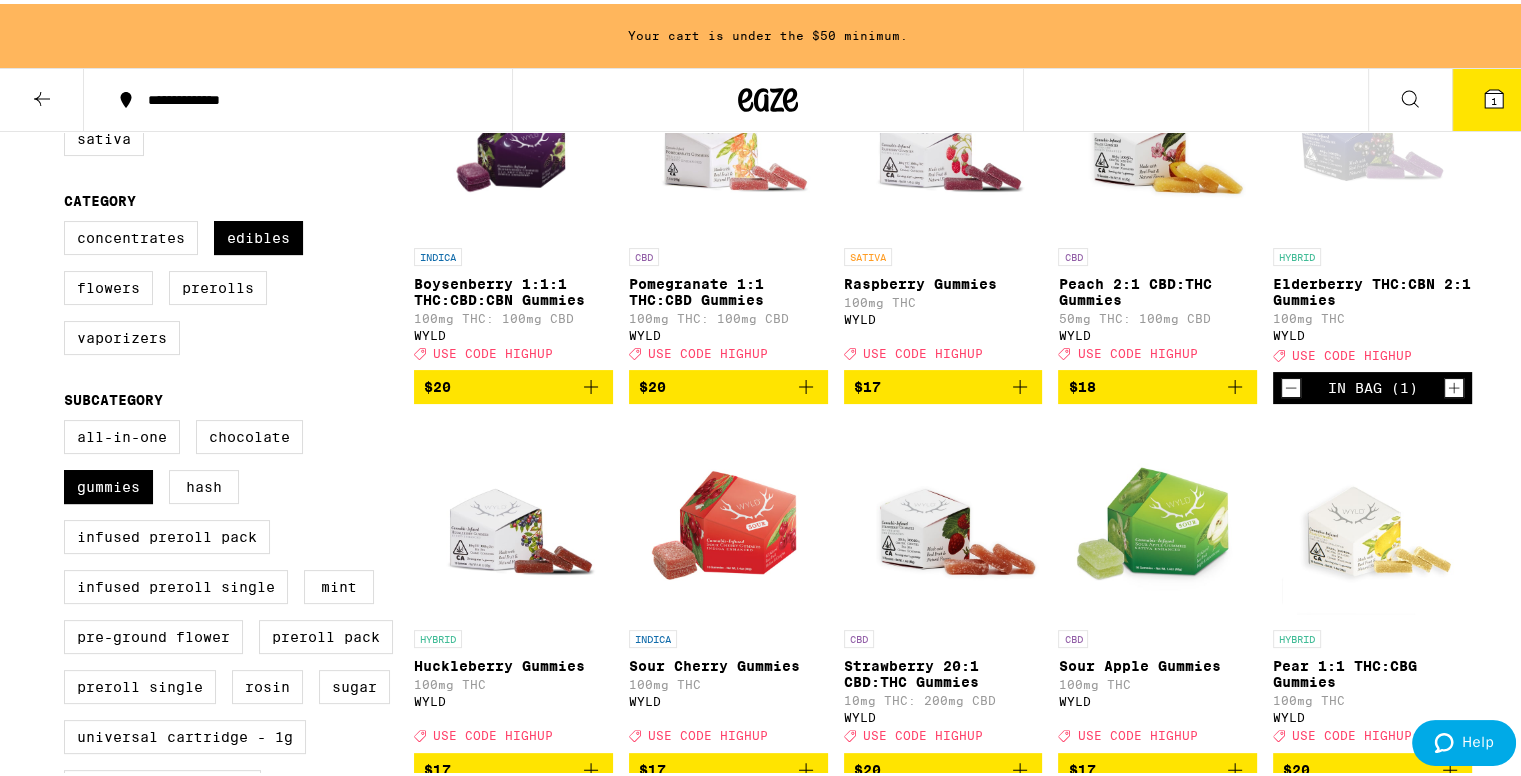 click 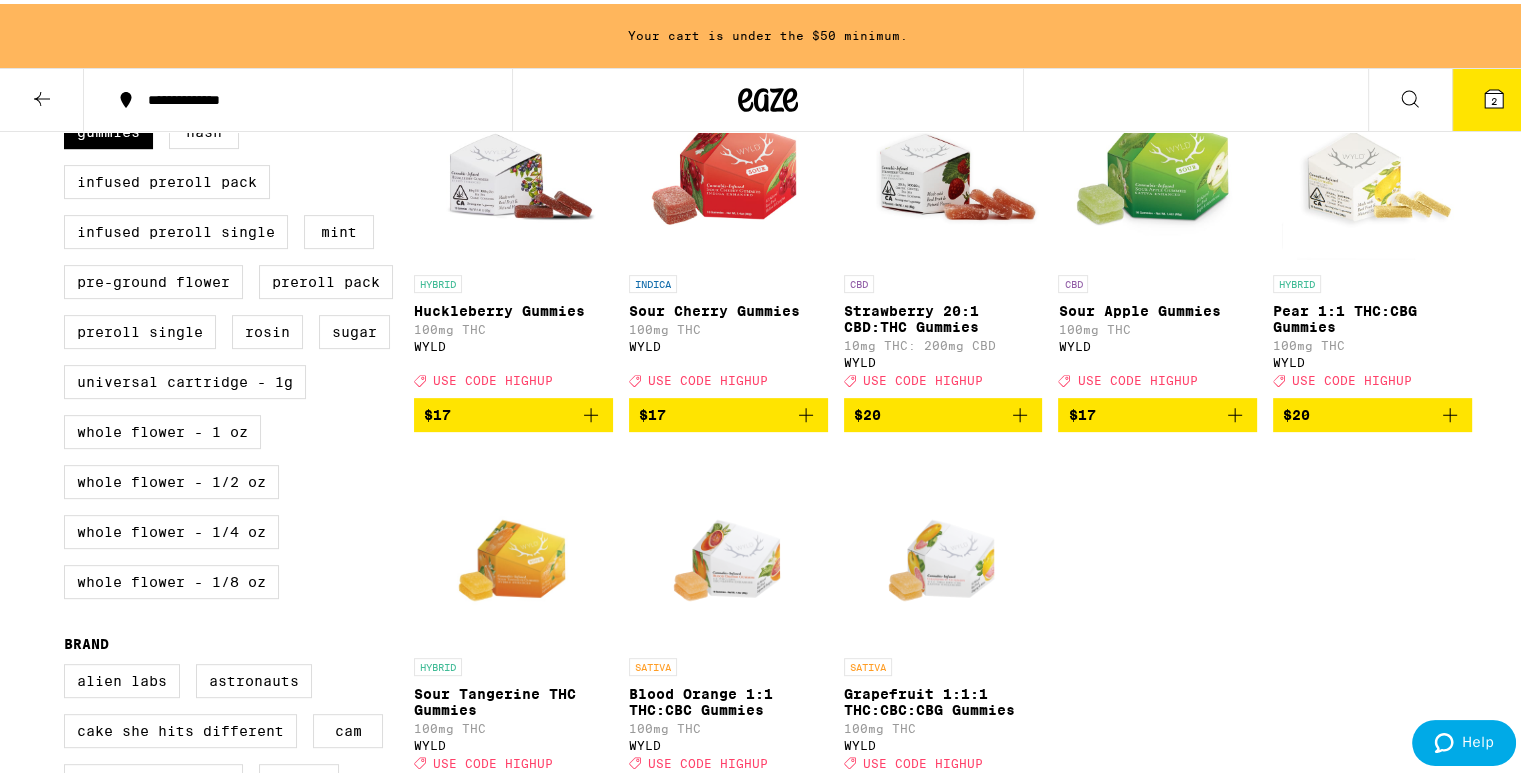 scroll, scrollTop: 664, scrollLeft: 0, axis: vertical 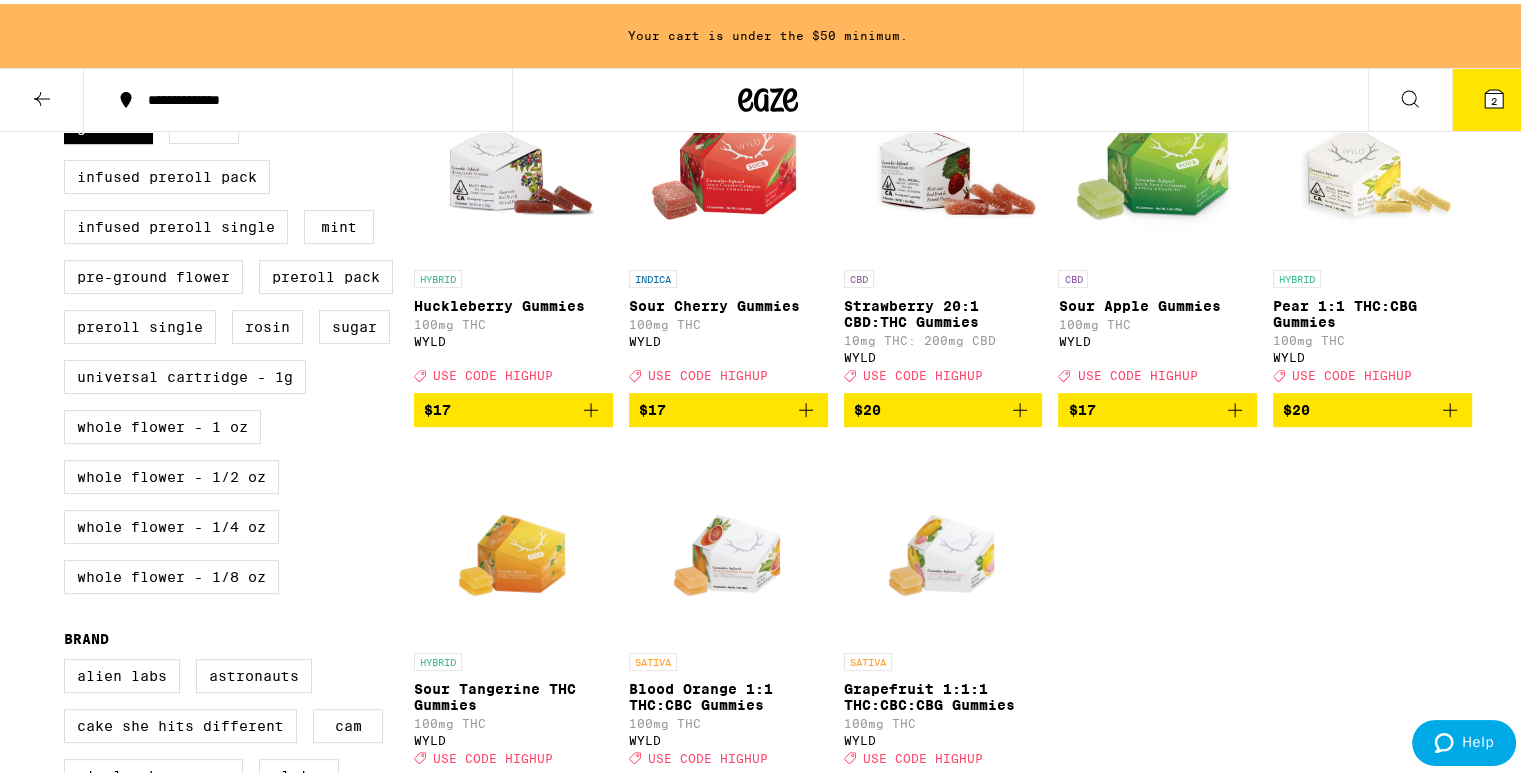 click 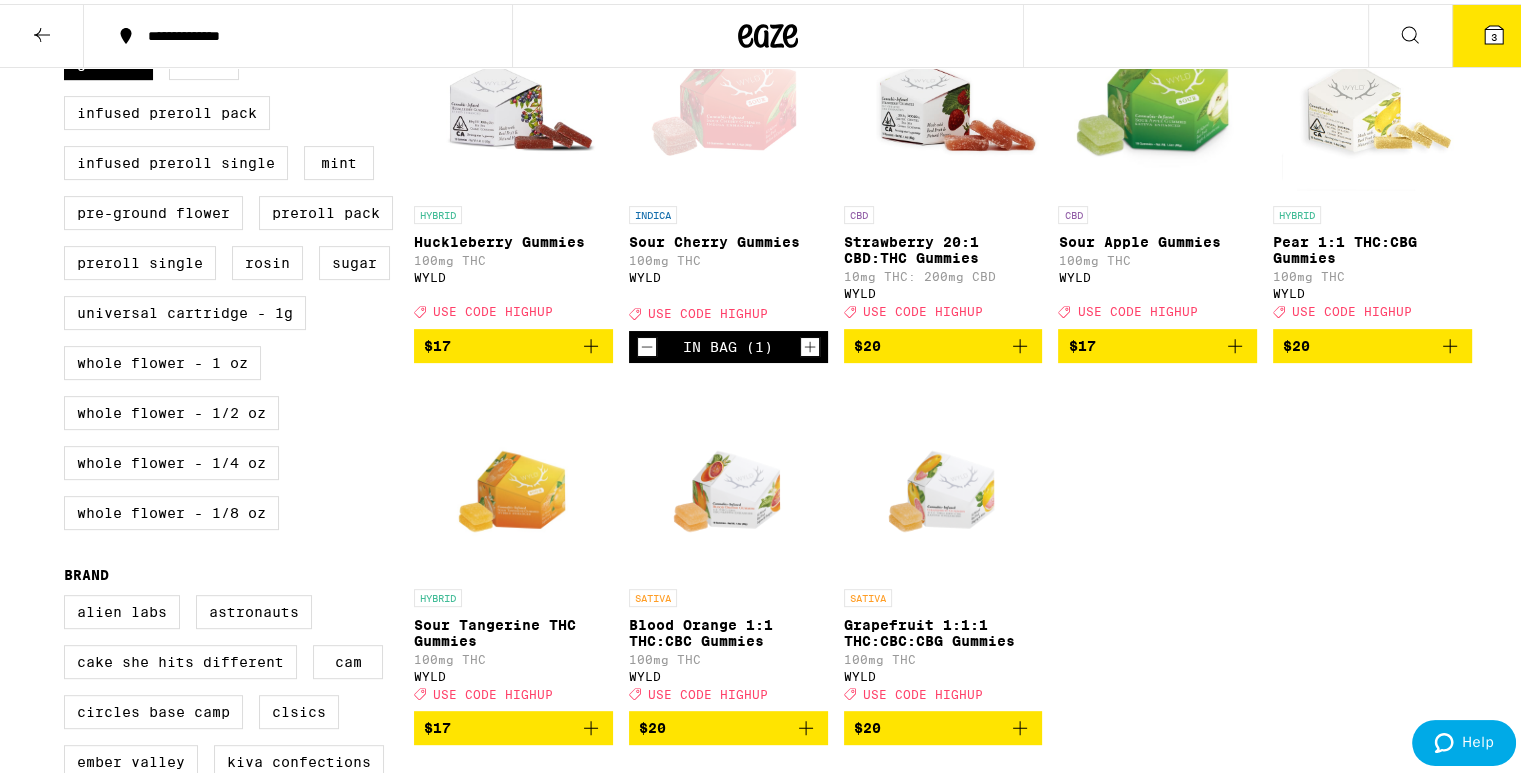 scroll, scrollTop: 600, scrollLeft: 0, axis: vertical 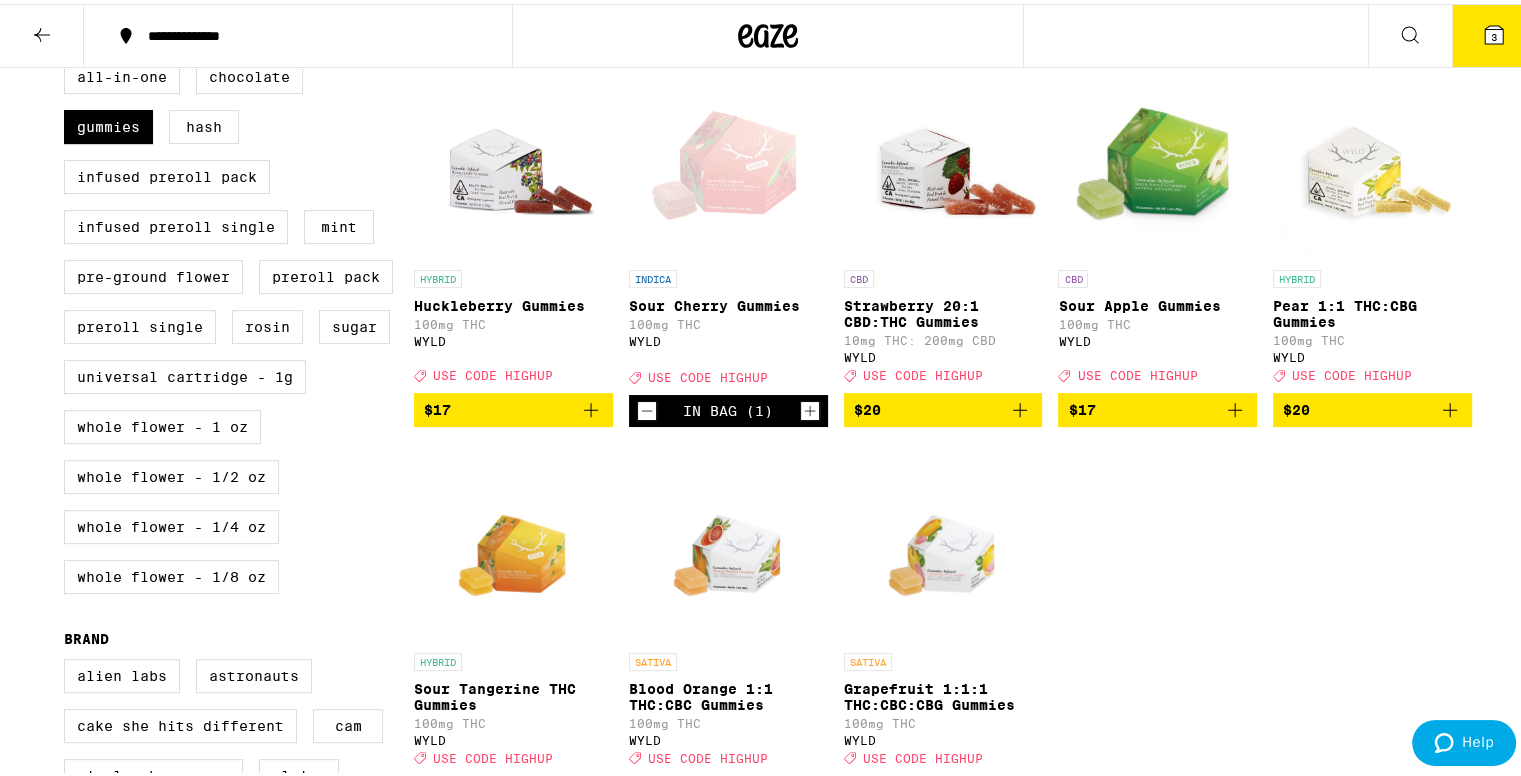 click 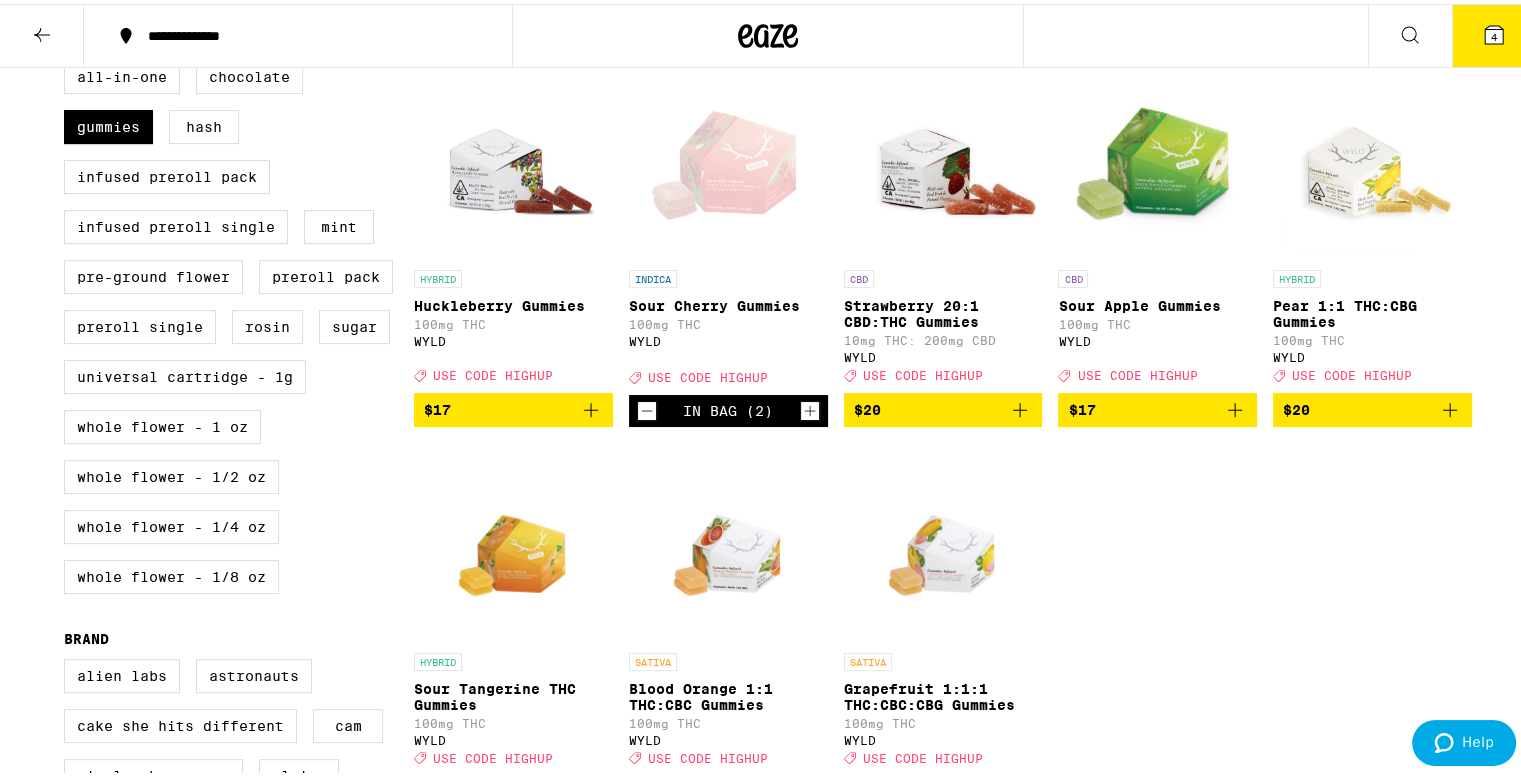 click 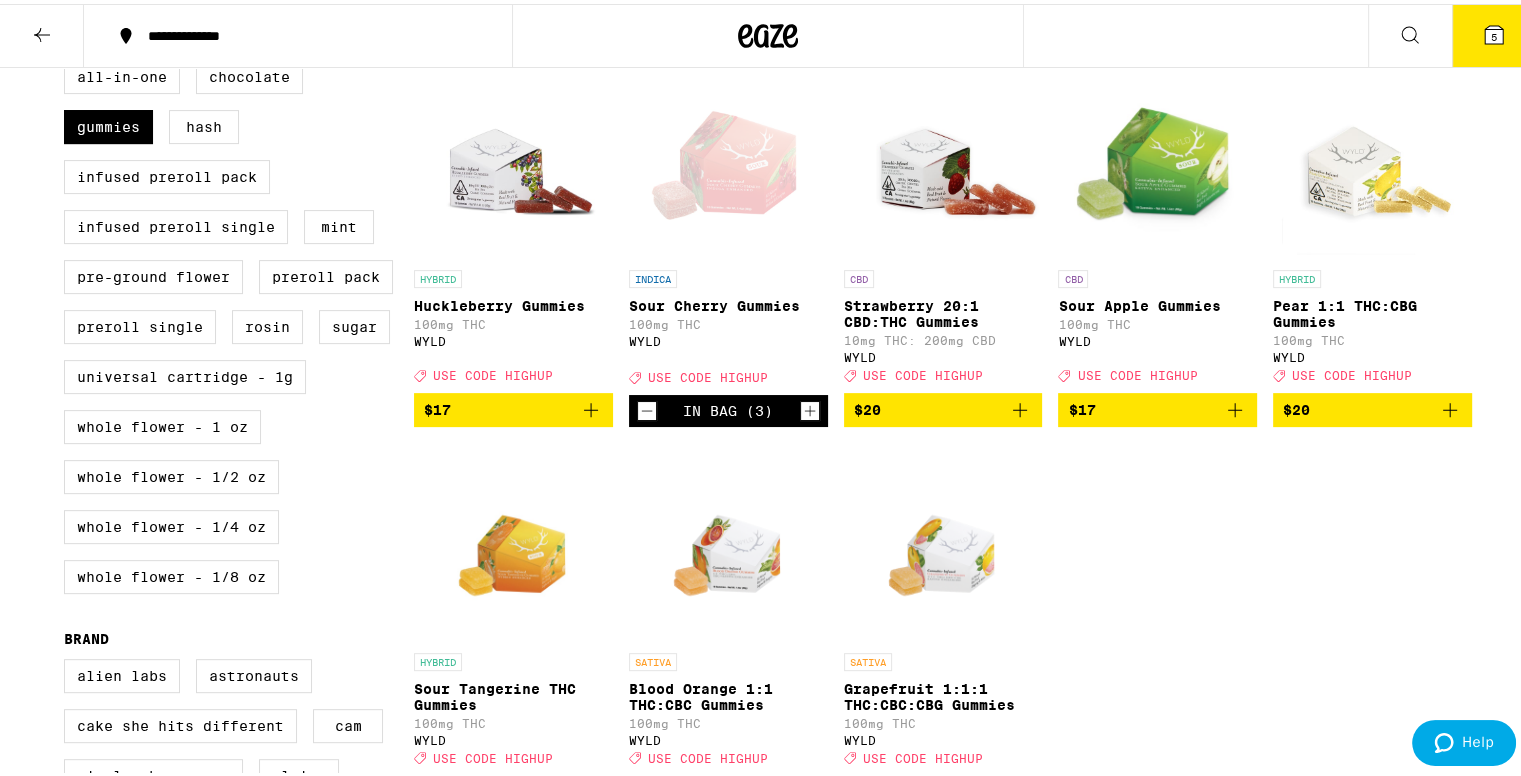 click 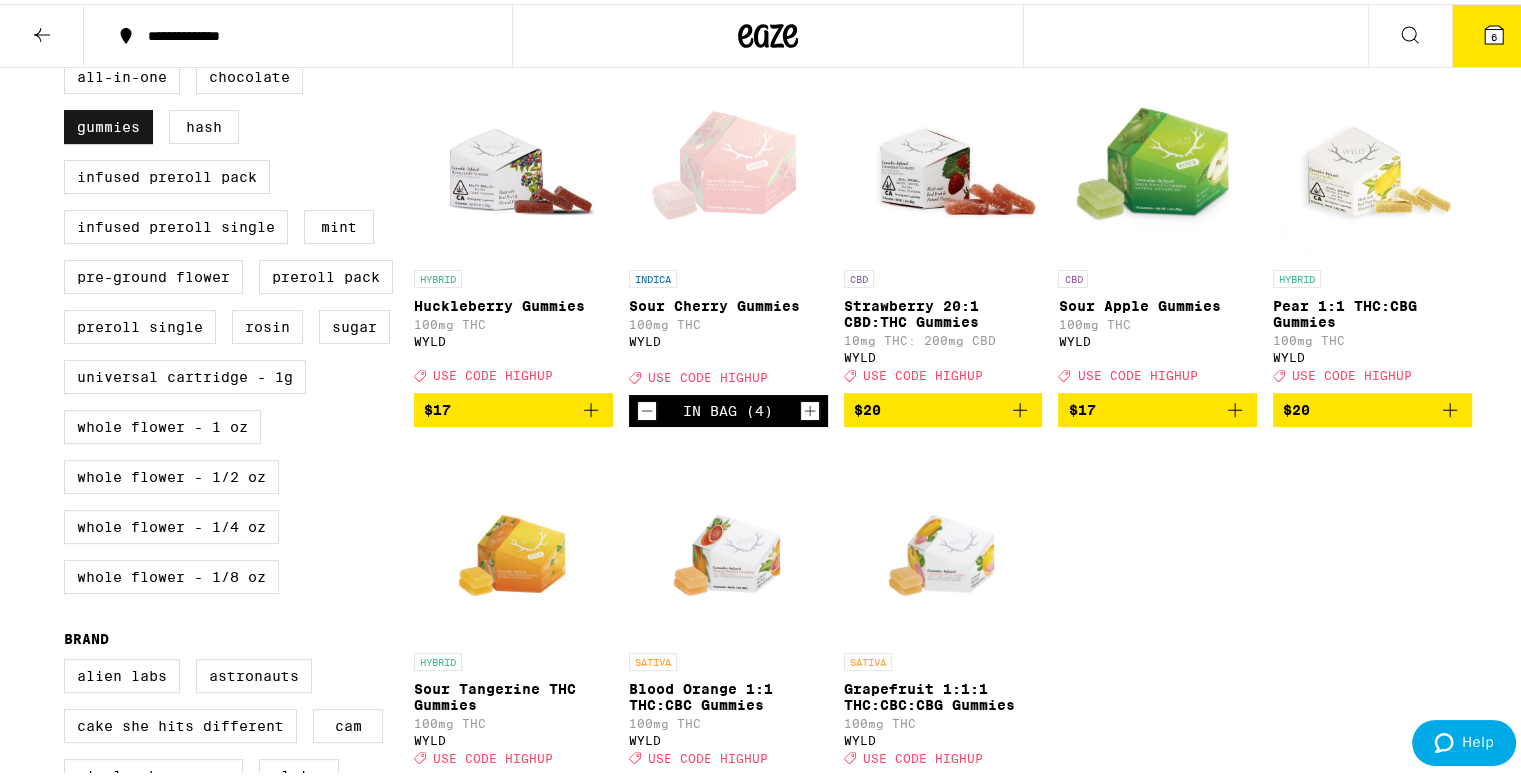 click on "Gummies" at bounding box center [108, 123] 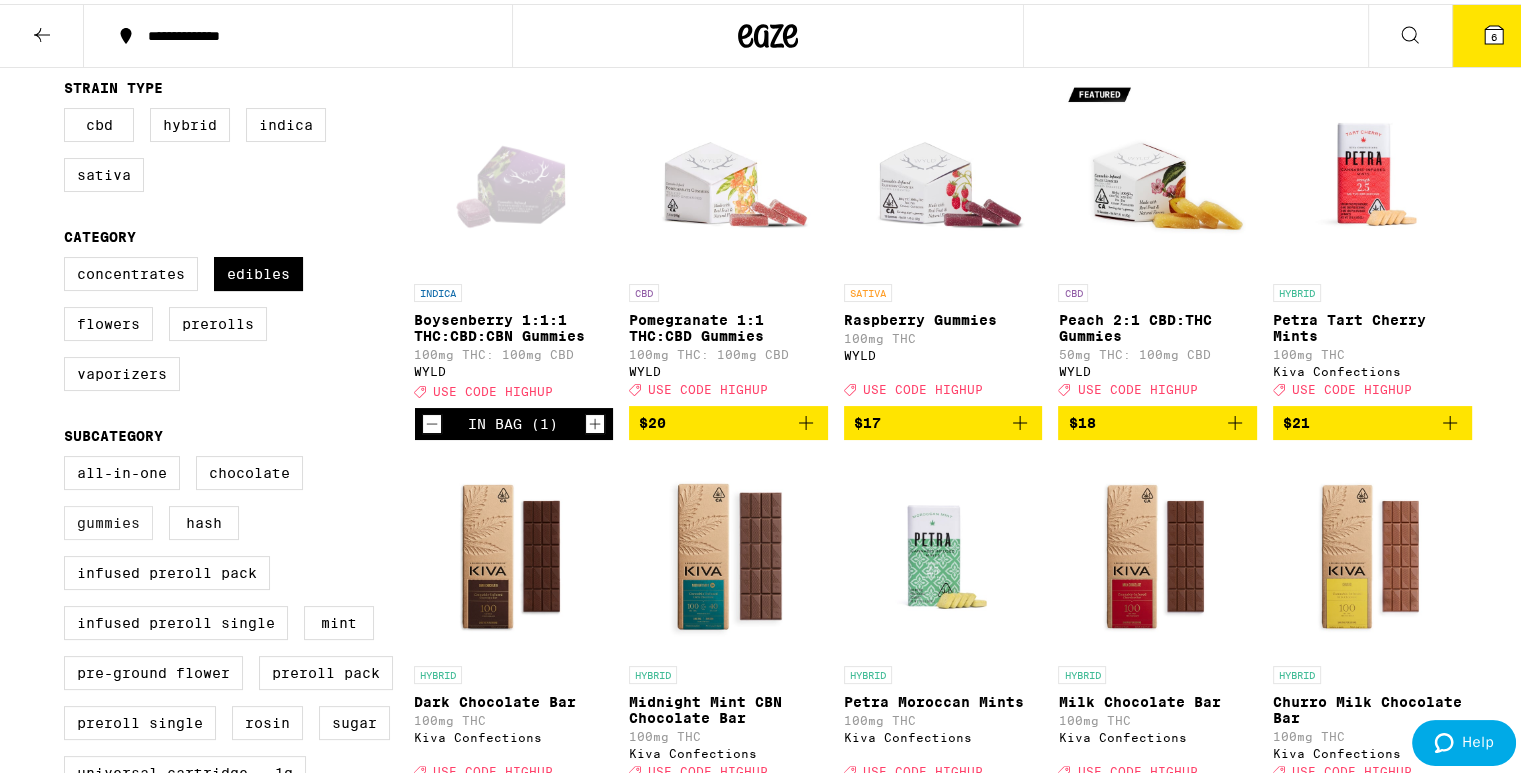 scroll, scrollTop: 200, scrollLeft: 0, axis: vertical 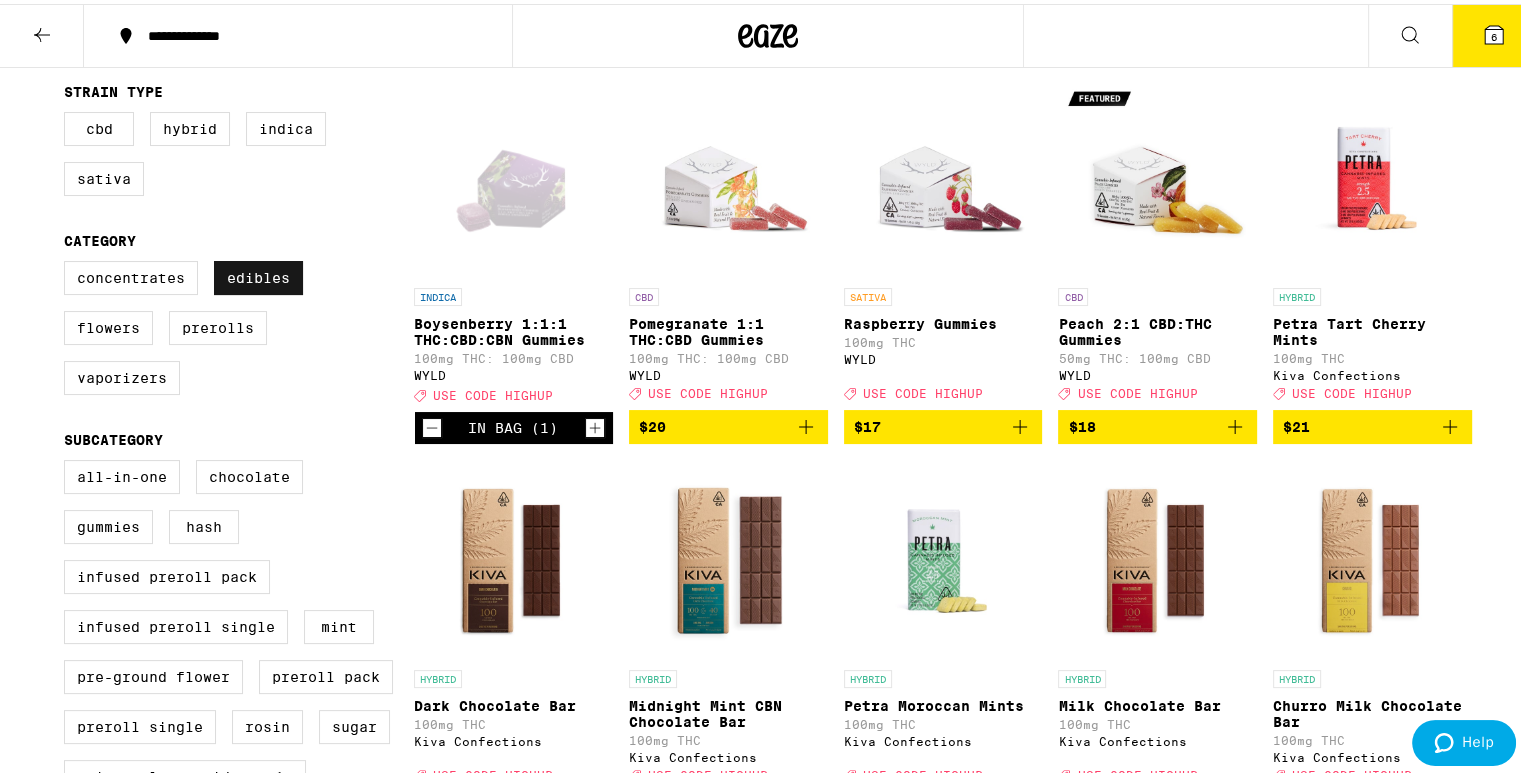 click on "Edibles" at bounding box center (258, 274) 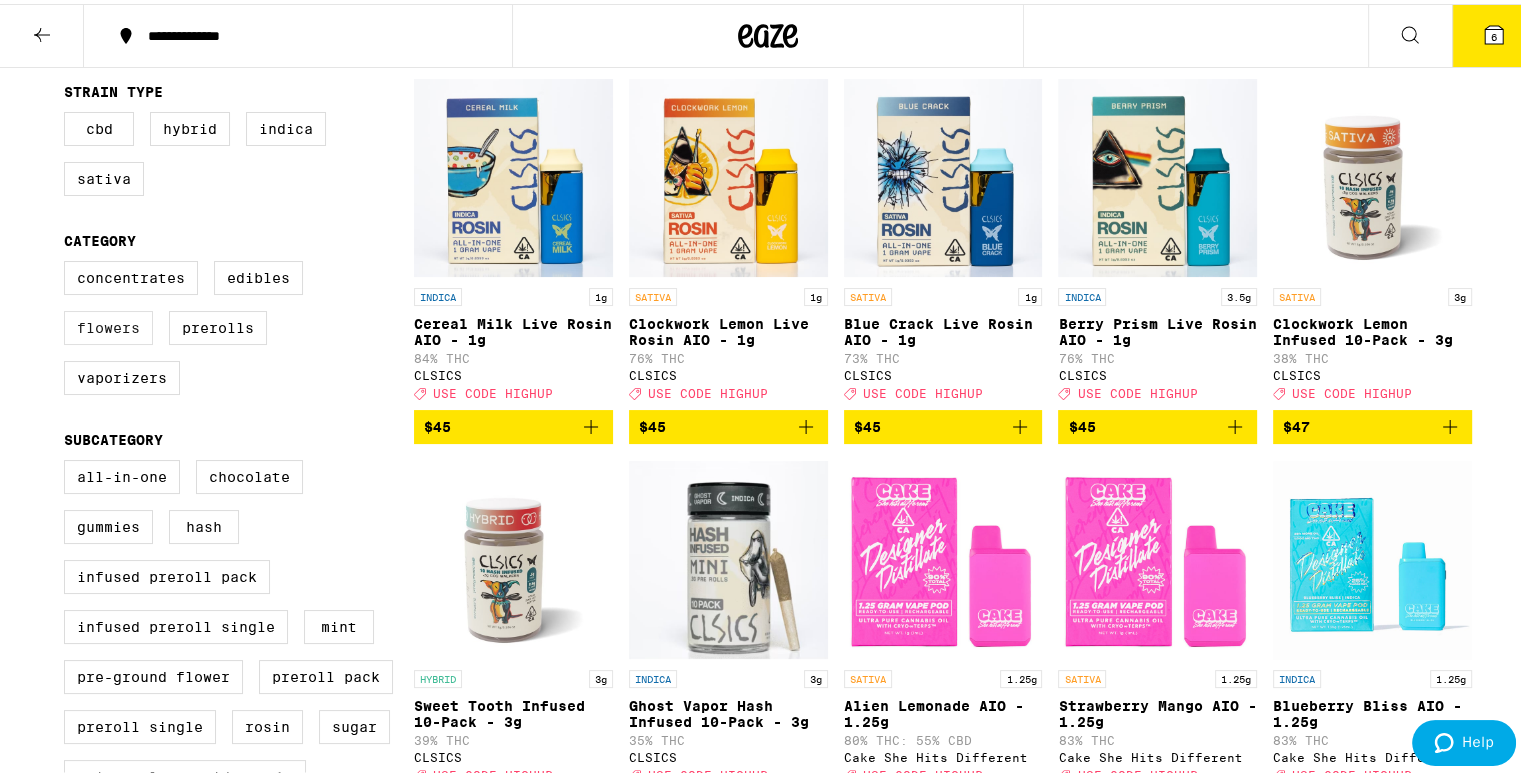 click on "Flowers" at bounding box center [108, 324] 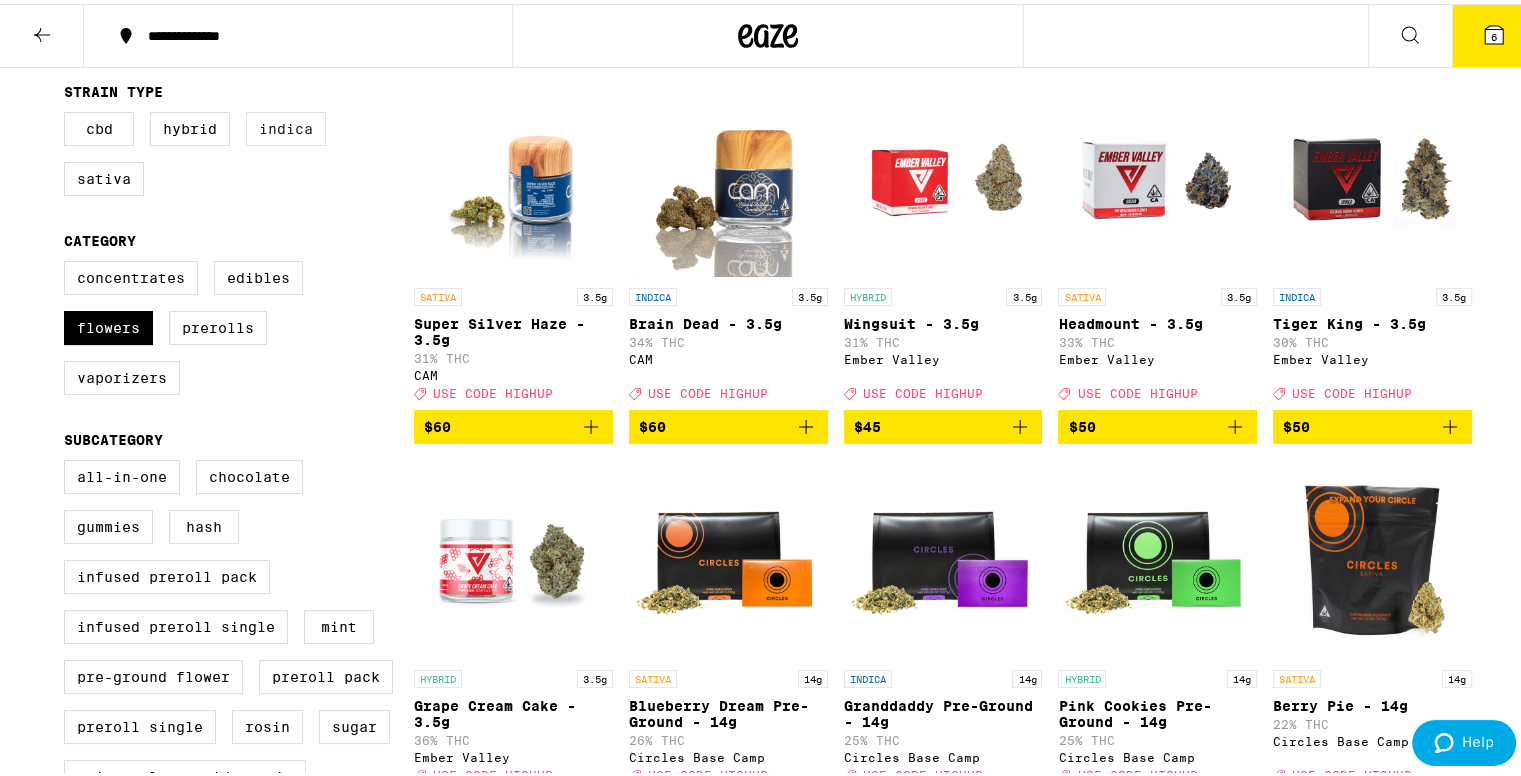 click on "Indica" at bounding box center (286, 125) 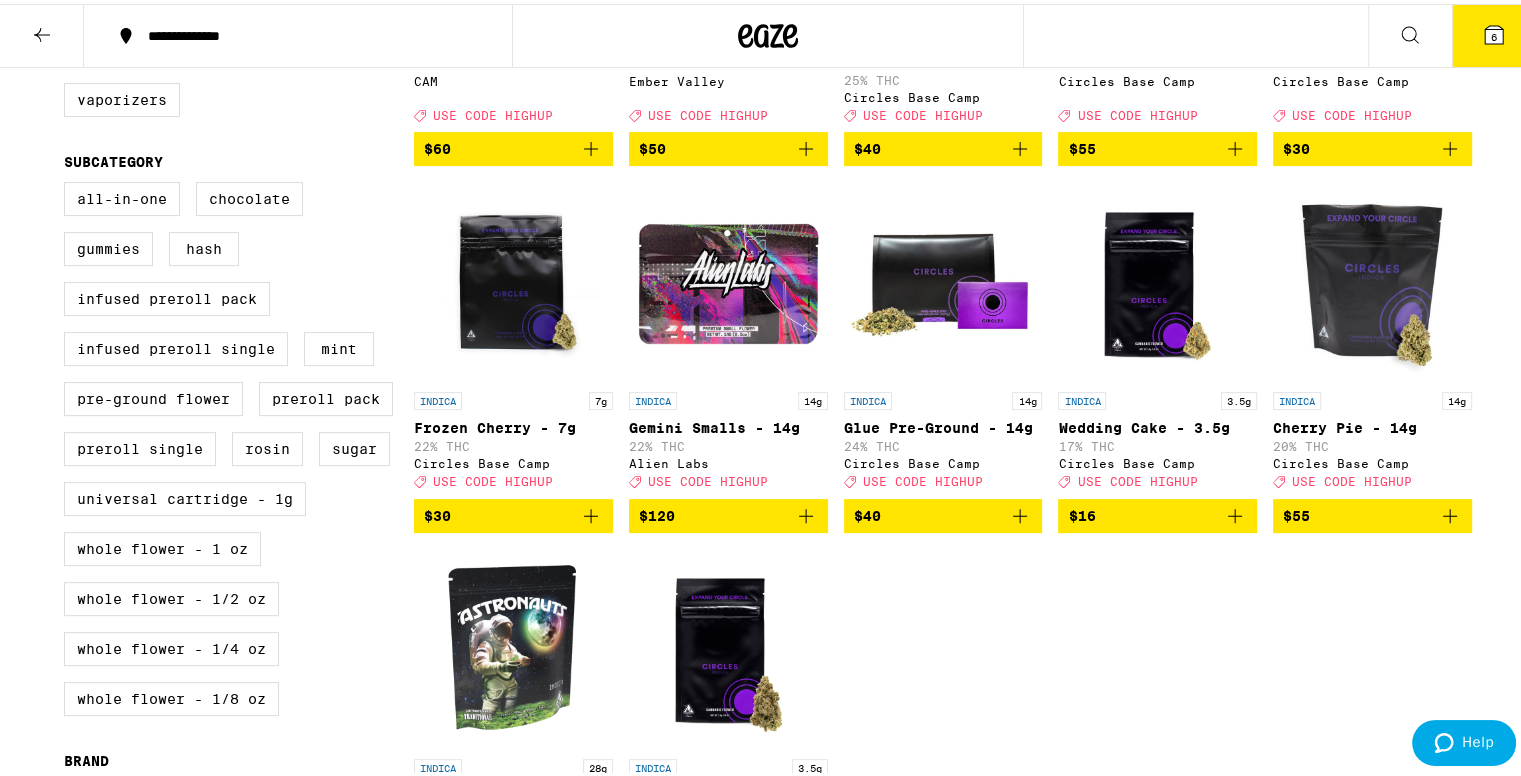 scroll, scrollTop: 480, scrollLeft: 0, axis: vertical 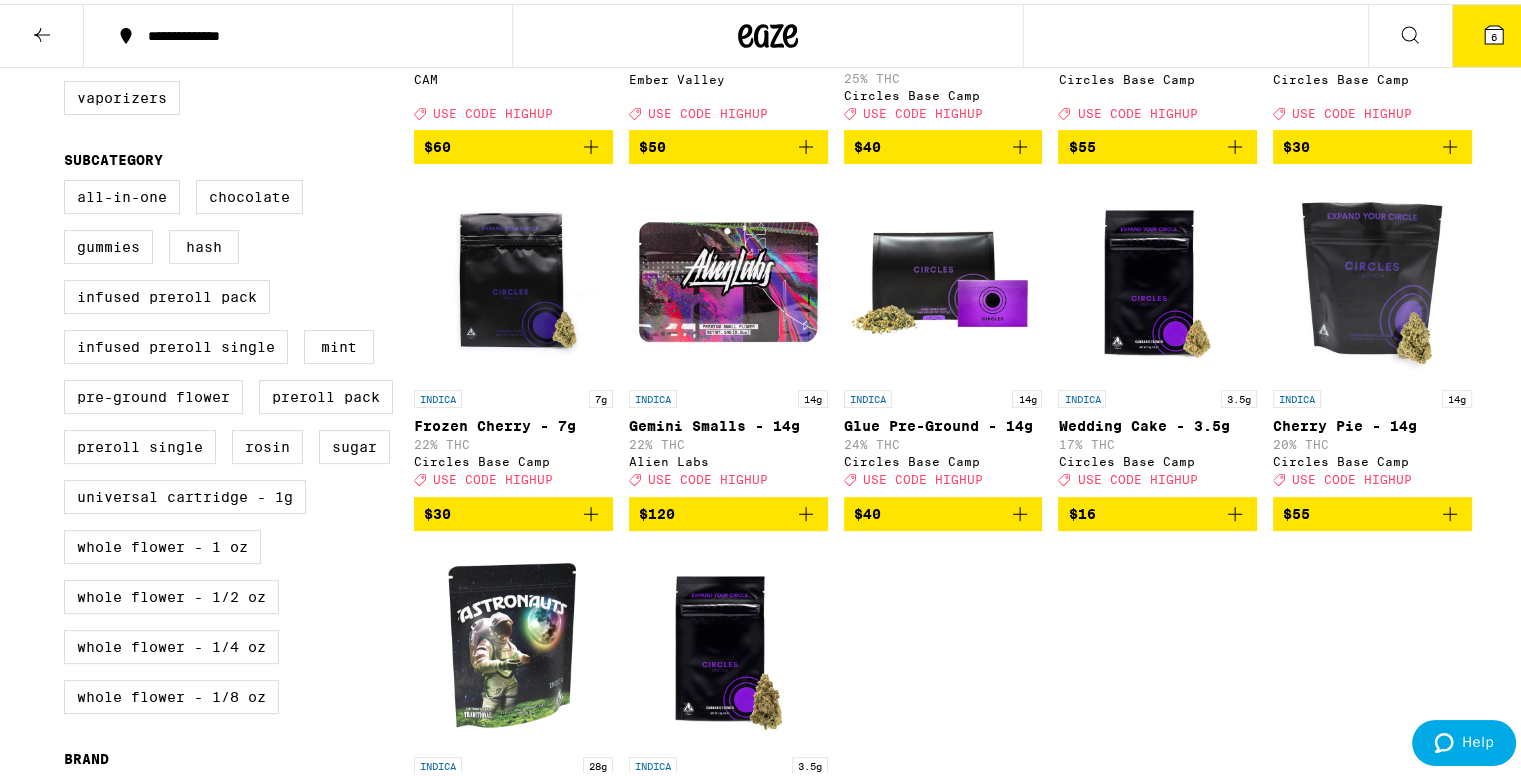 click 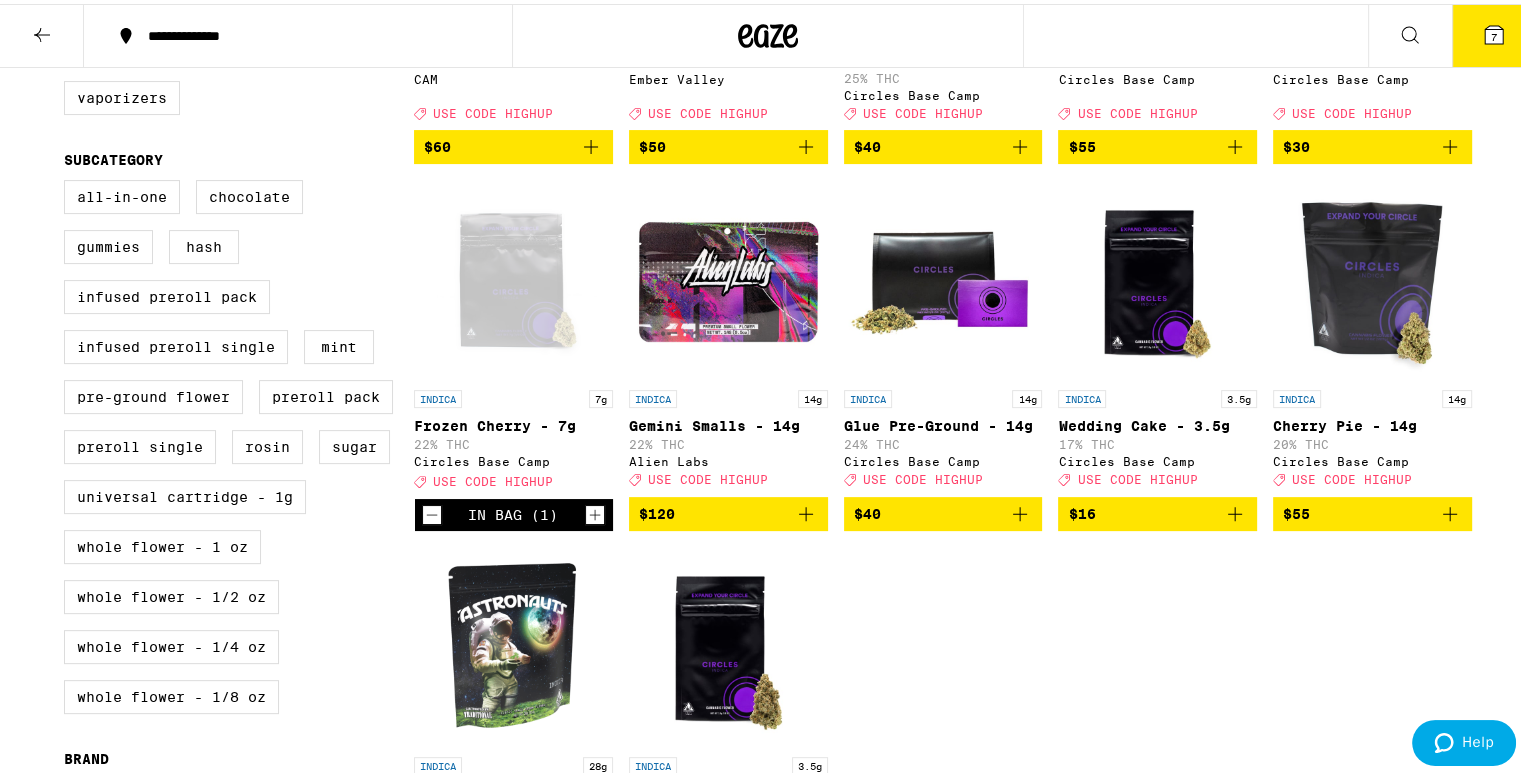 click 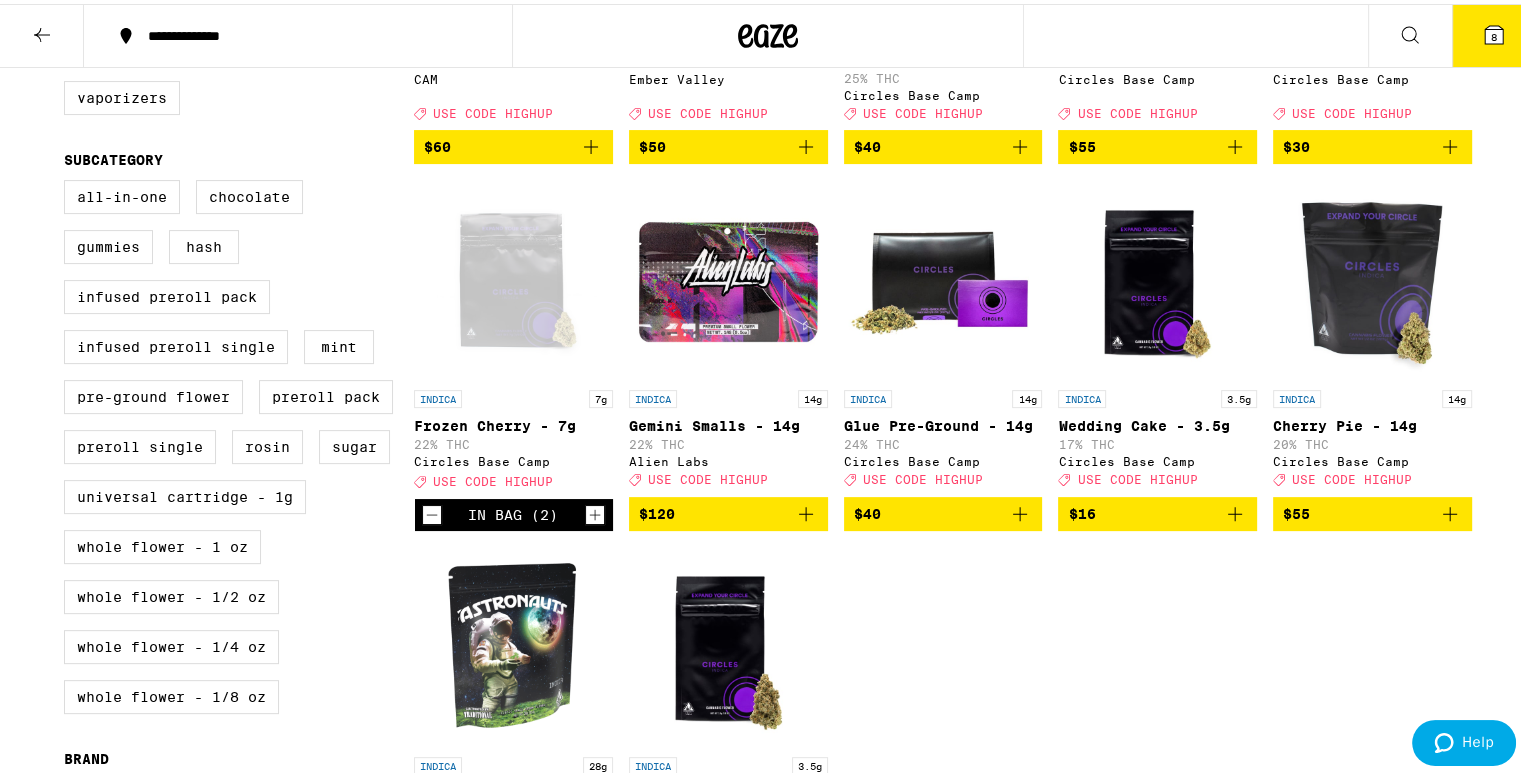 click on "8" at bounding box center (1494, 33) 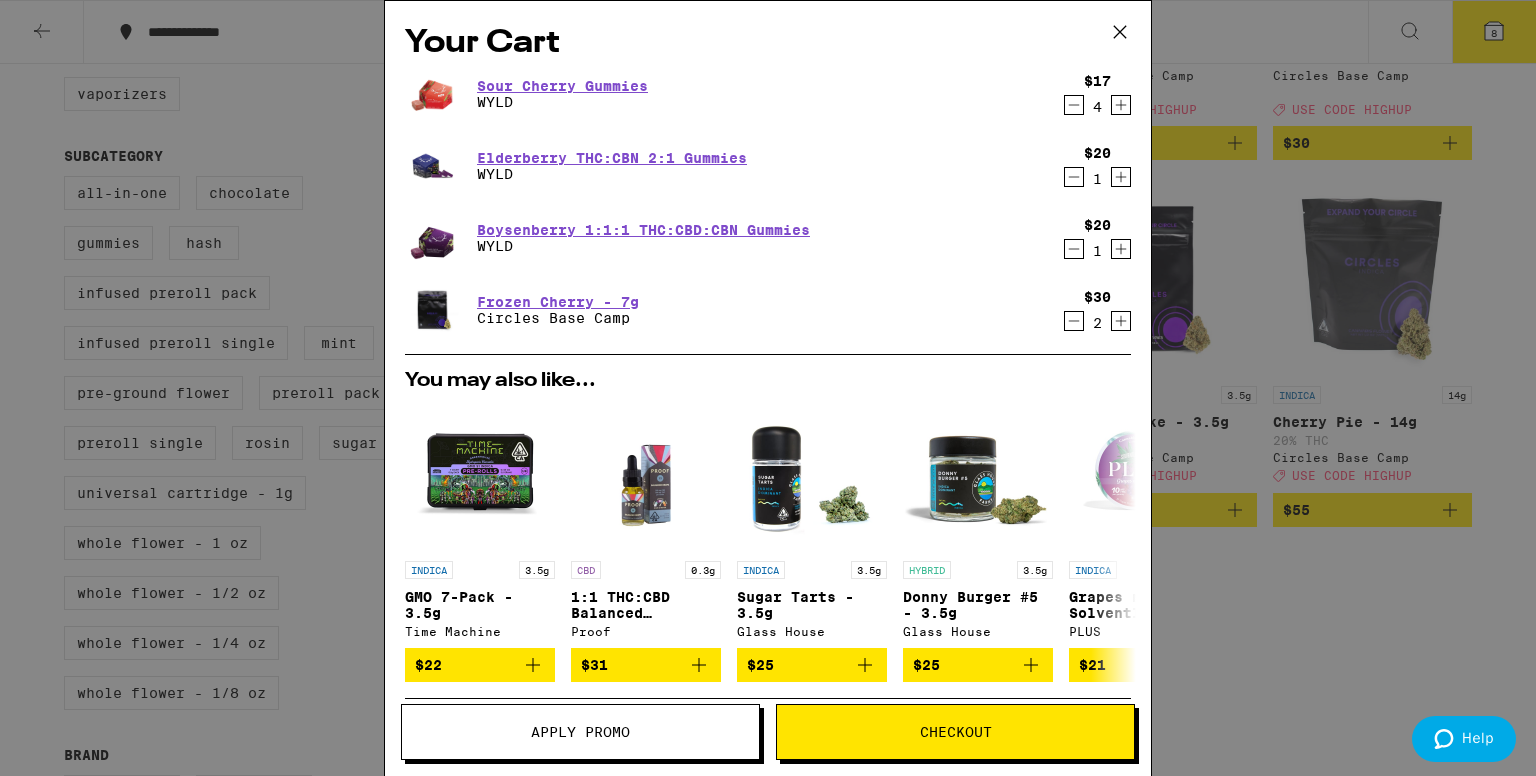 click on "Your Cart Sour Cherry Gummies WYLD $17 4 Elderberry THC:CBN 2:1 Gummies WYLD $20 1 Boysenberry 1:1:1 THC:CBD:CBN Gummies WYLD $20 1 Frozen Cherry - 7g Circles Base Camp $30 2 You may also like... INDICA 3.5g GMO 7-Pack - 3.5g Time Machine $22 CBD 0.3g 1:1 THC:CBD Balanced Tincture - 300mg Proof $31 INDICA 3.5g Sugar Tarts - 3.5g Glass House $25 HYBRID 3.5g Donny Burger #5 - 3.5g Glass House $25 INDICA Grapes n' Cream Solventless Gummies PLUS $21 HYBRID 3.5g Lemonberry Gelato Smalls - 3.5g Everyday $35 INDICA 3.5g Garlic Dreams Smalls - 3.5g Everyday $35 SATIVA Tropical Twist FLOW 1:1 Gummies PLUS $21 SATIVA Island Maui Haze Solventless Gummies PLUS $21 HYBRID Rainbow Kush Solventless Gummies PLUS $21 Subtotal $168.00 Delivery $12.00 Free delivery for $75+ orders! Taxes & Fees More Info $65.00 Order Total $233.00 ⚠️ www.P65Warnings.ca.gov Apply Promo Checkout" at bounding box center (768, 388) 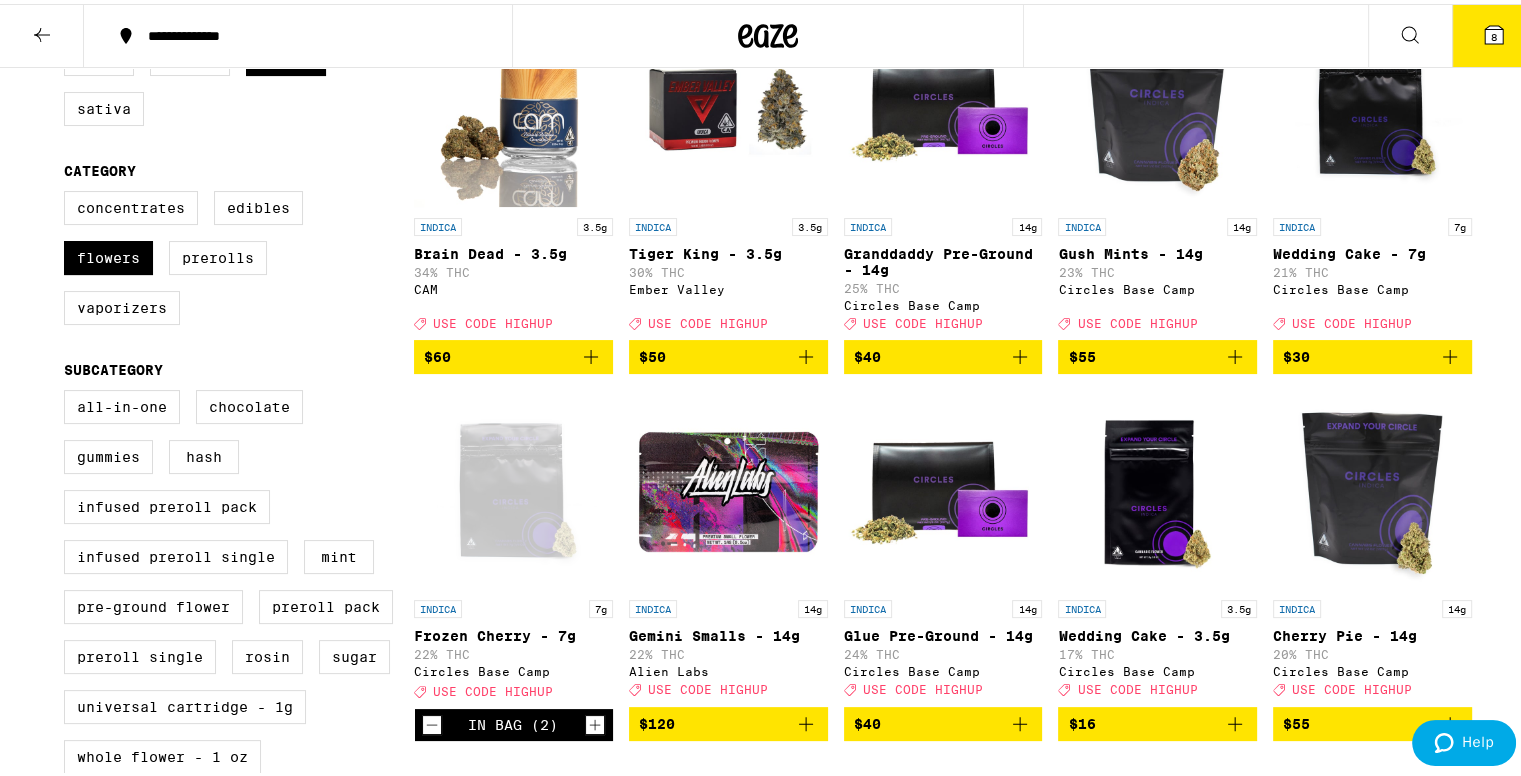 scroll, scrollTop: 200, scrollLeft: 0, axis: vertical 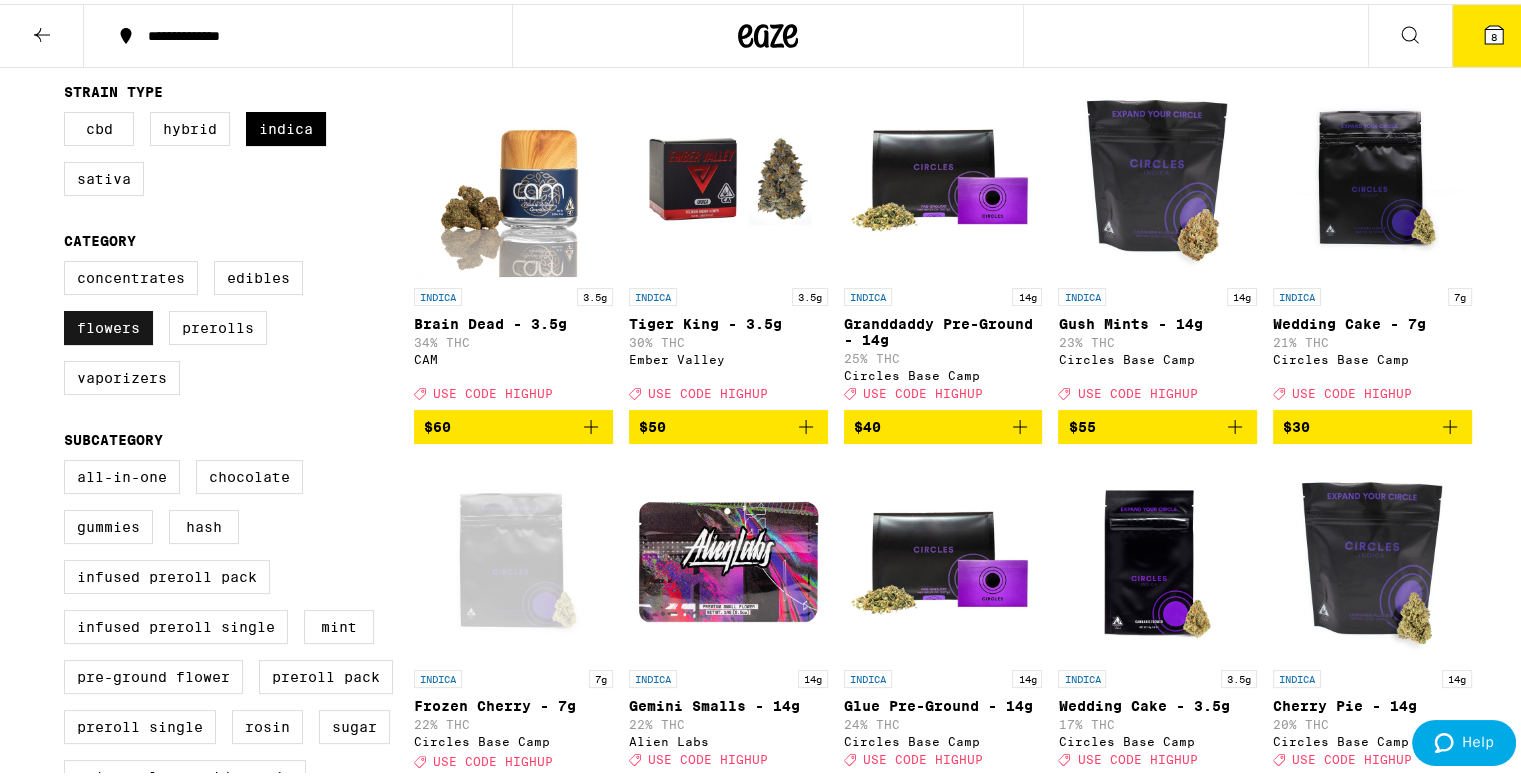 click on "Flowers" at bounding box center [108, 324] 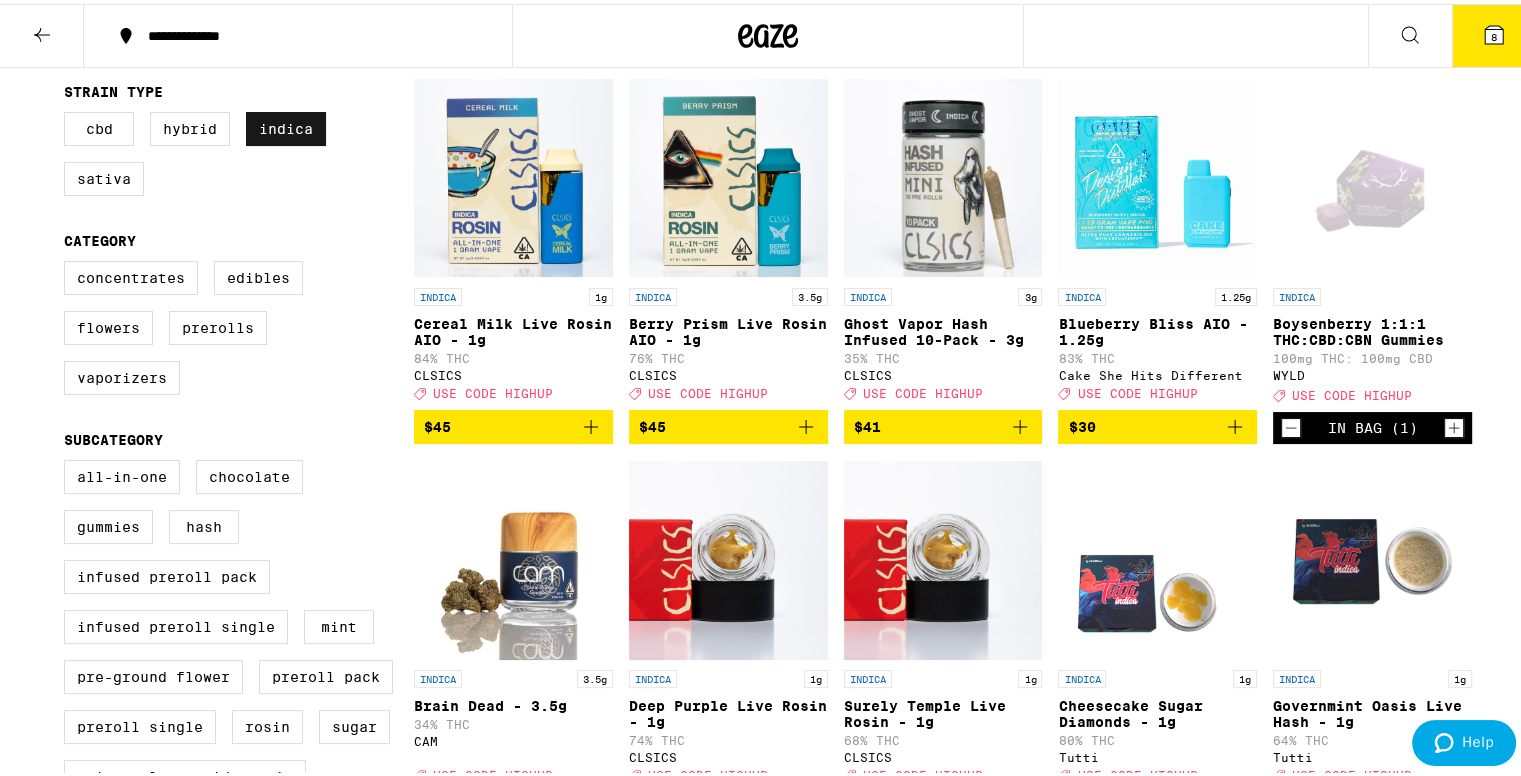 click on "Indica" at bounding box center [286, 125] 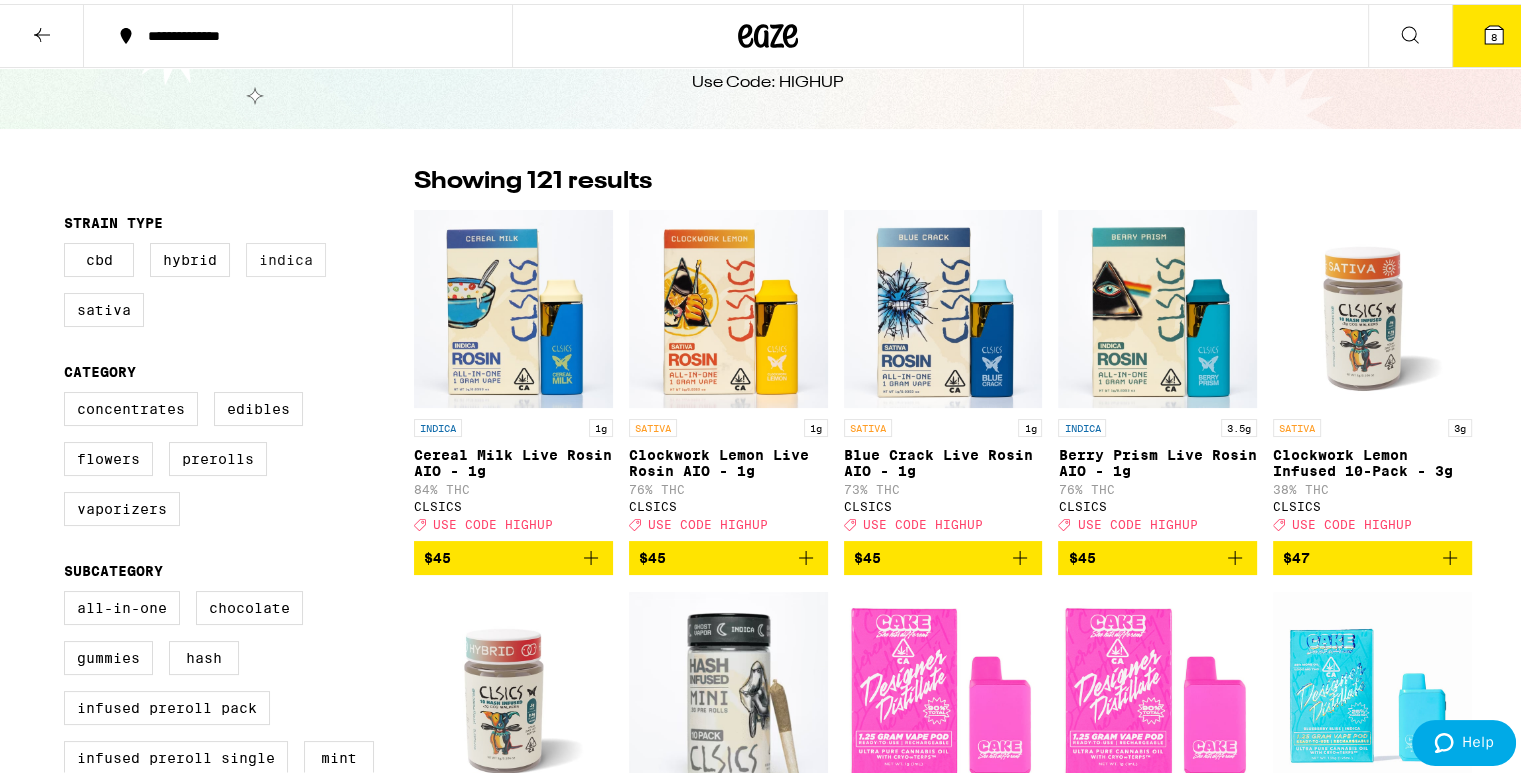 scroll, scrollTop: 0, scrollLeft: 0, axis: both 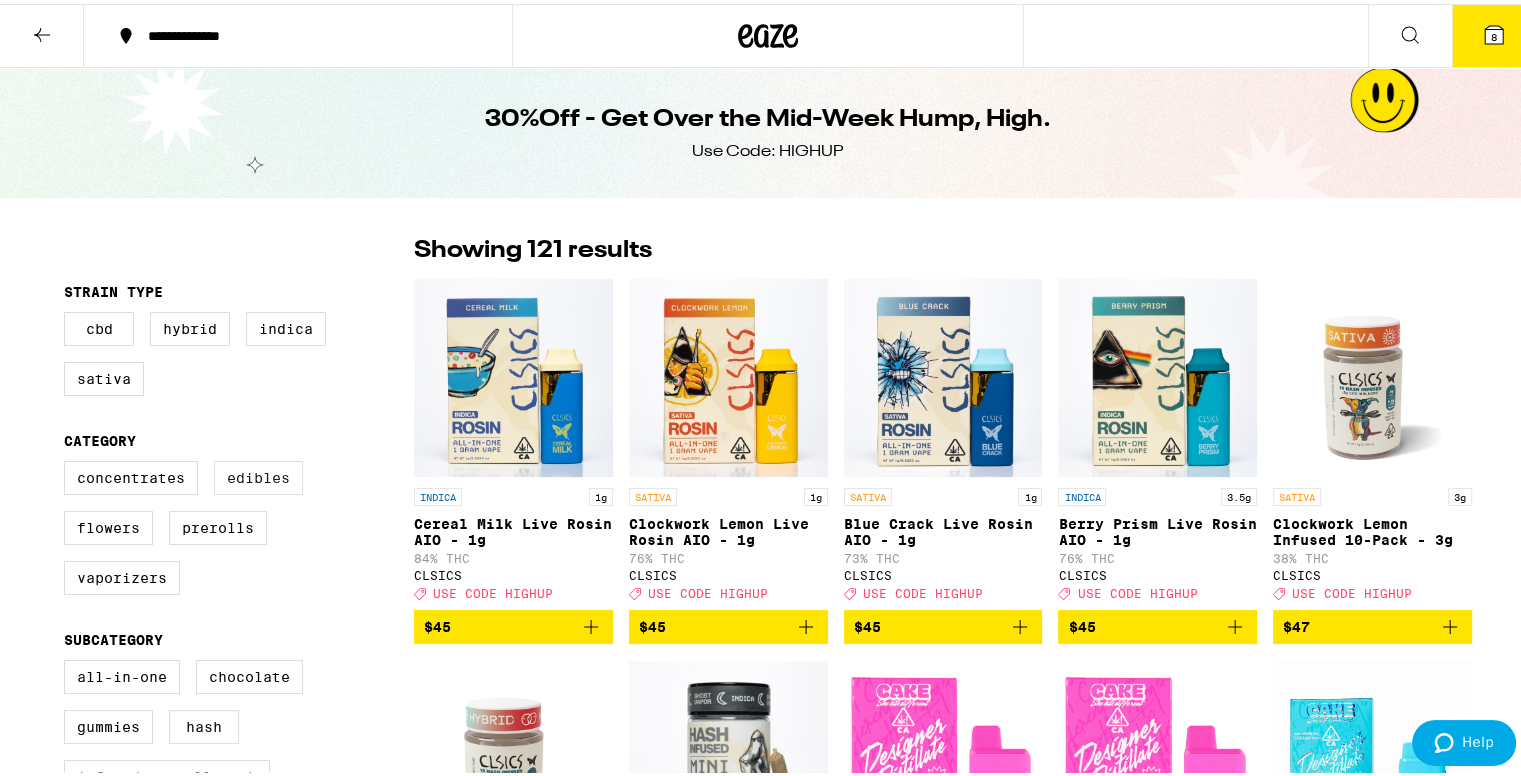 click on "Edibles" at bounding box center (258, 474) 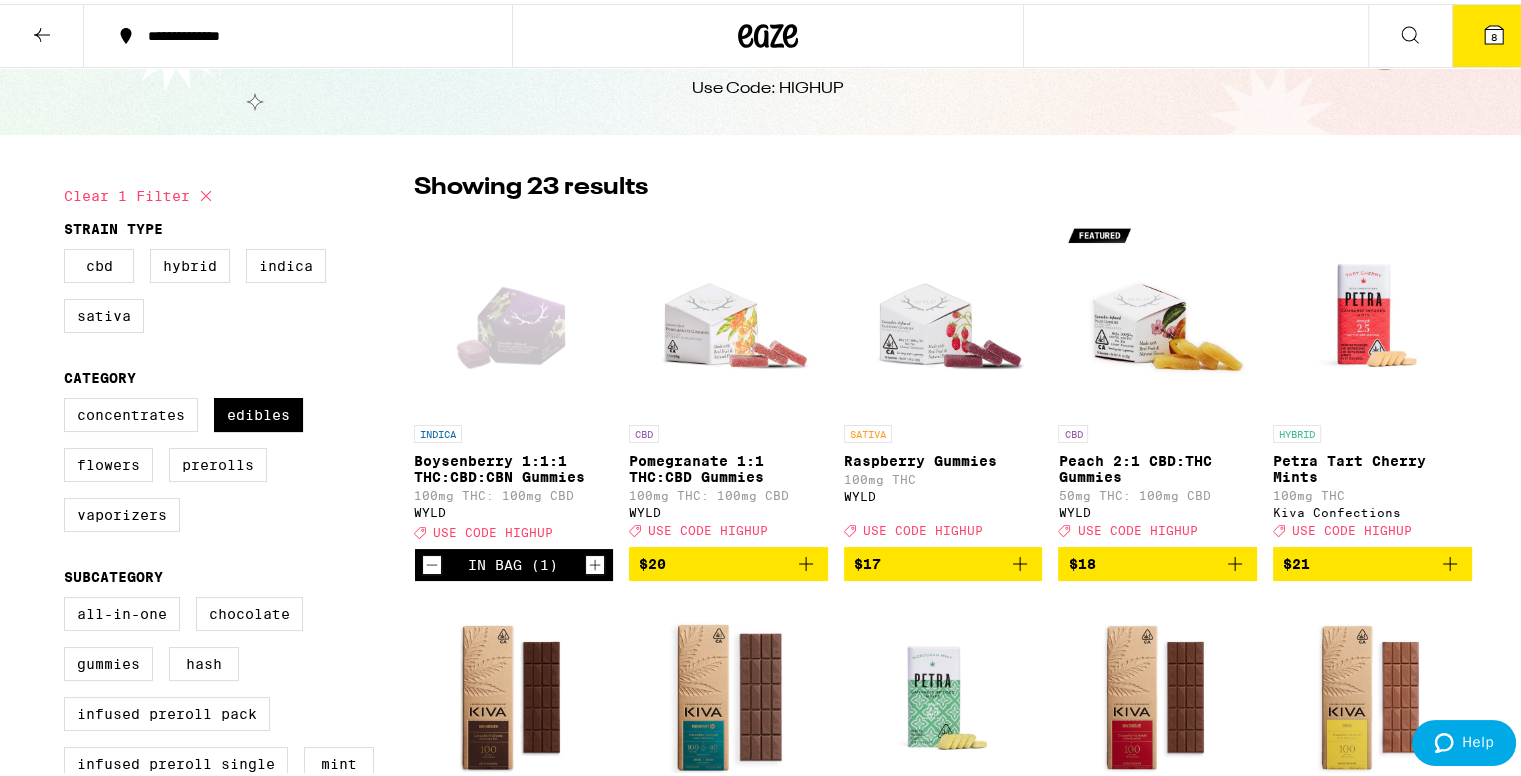 scroll, scrollTop: 0, scrollLeft: 0, axis: both 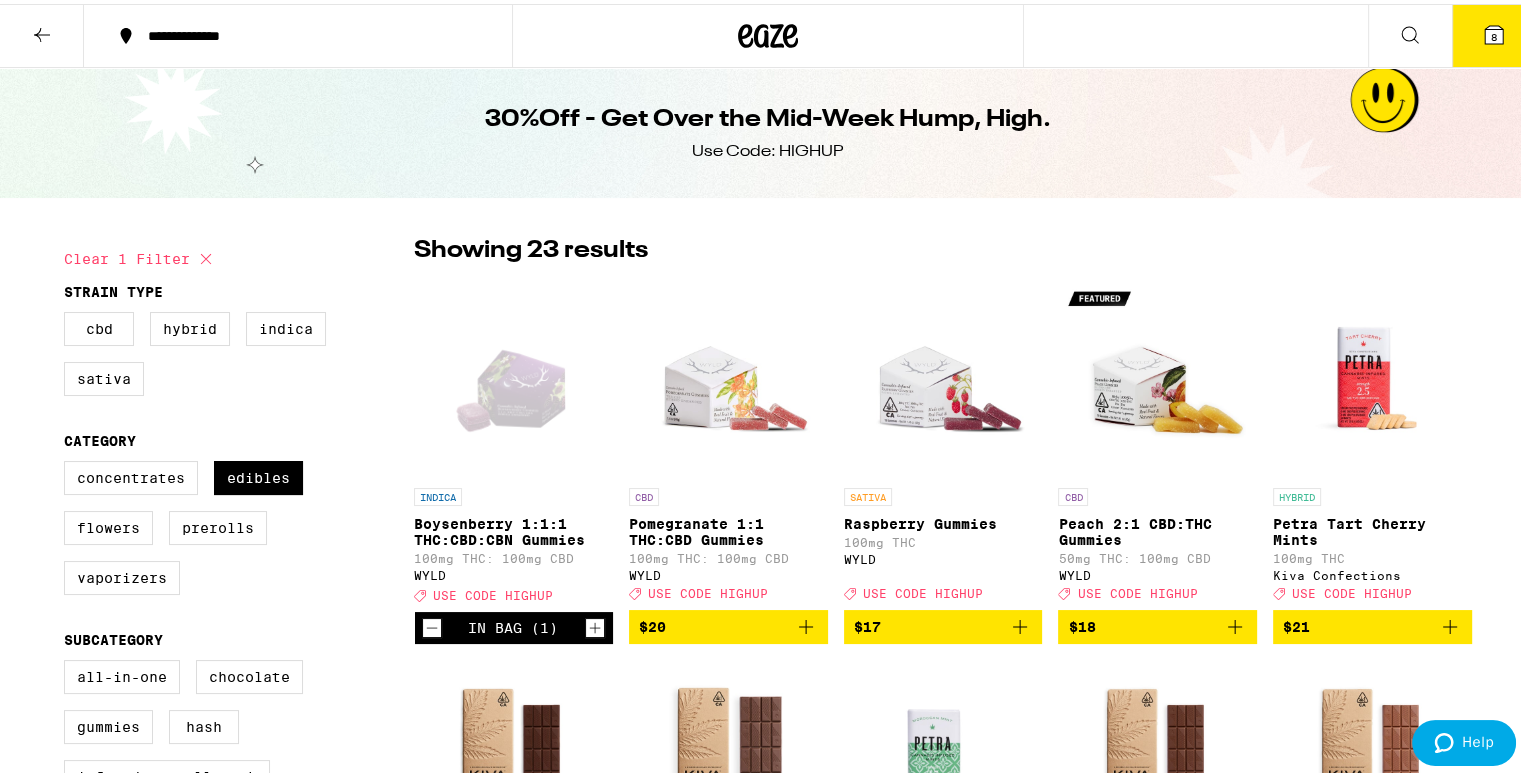 click 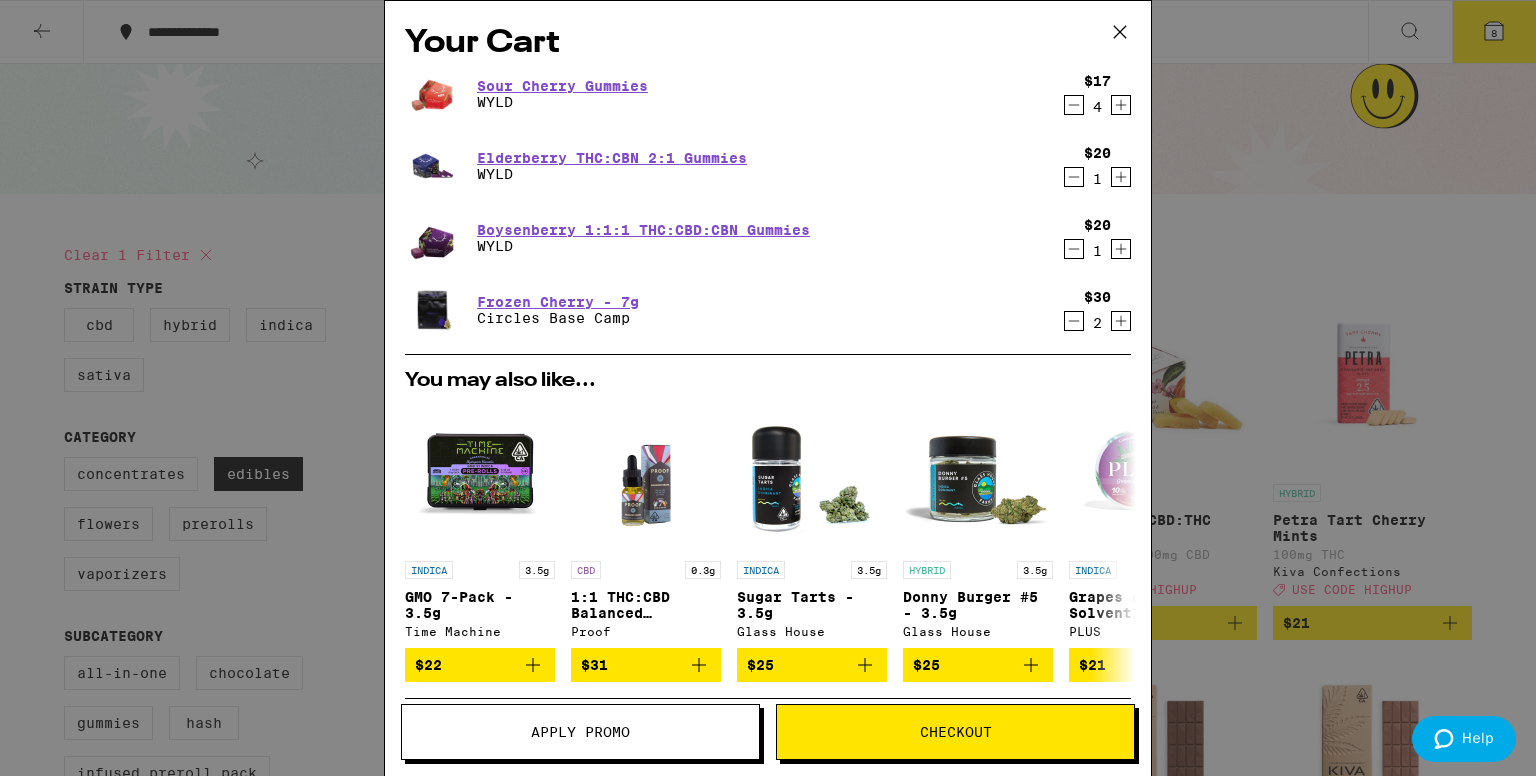 click 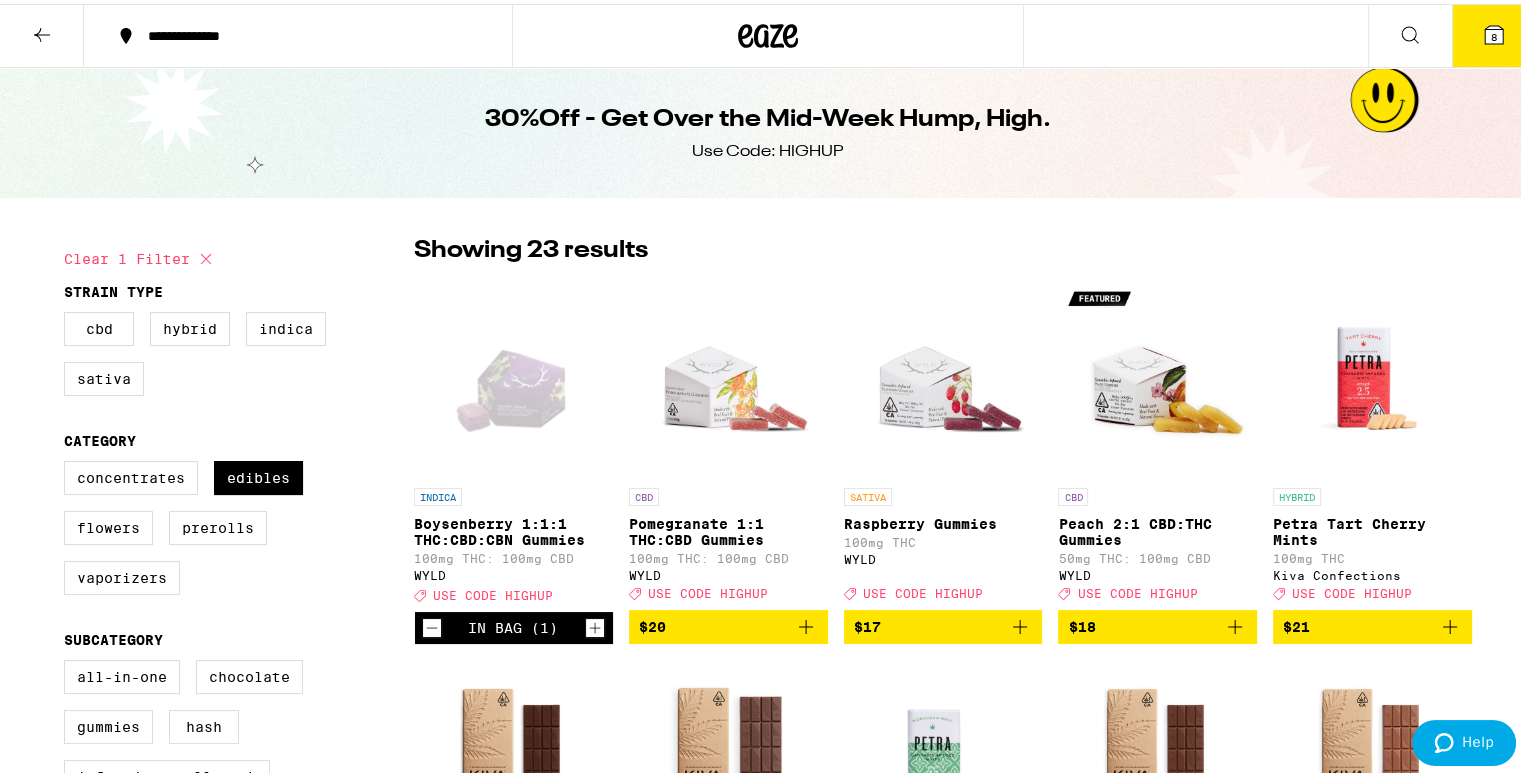 click 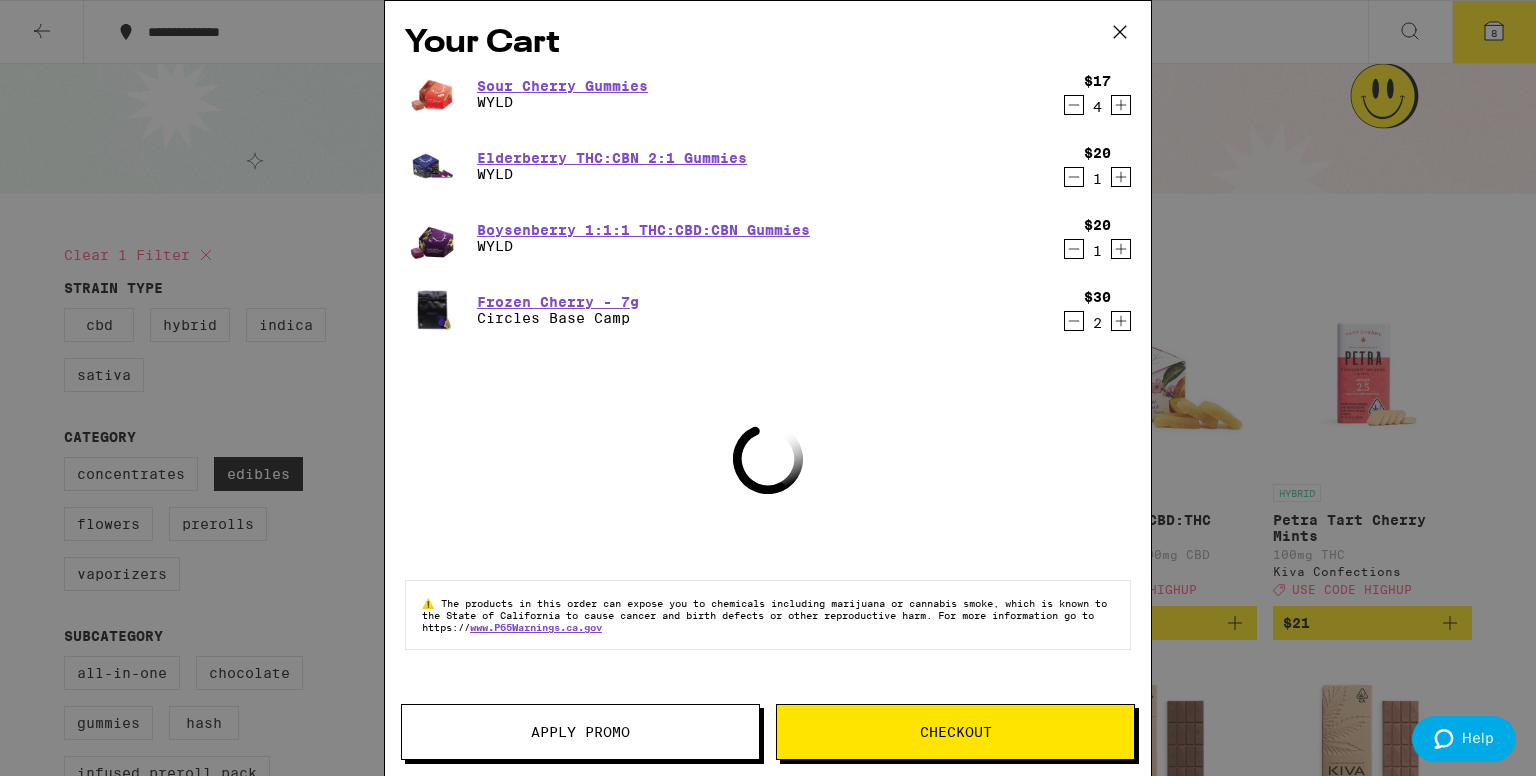 click on "Apply Promo" at bounding box center [580, 732] 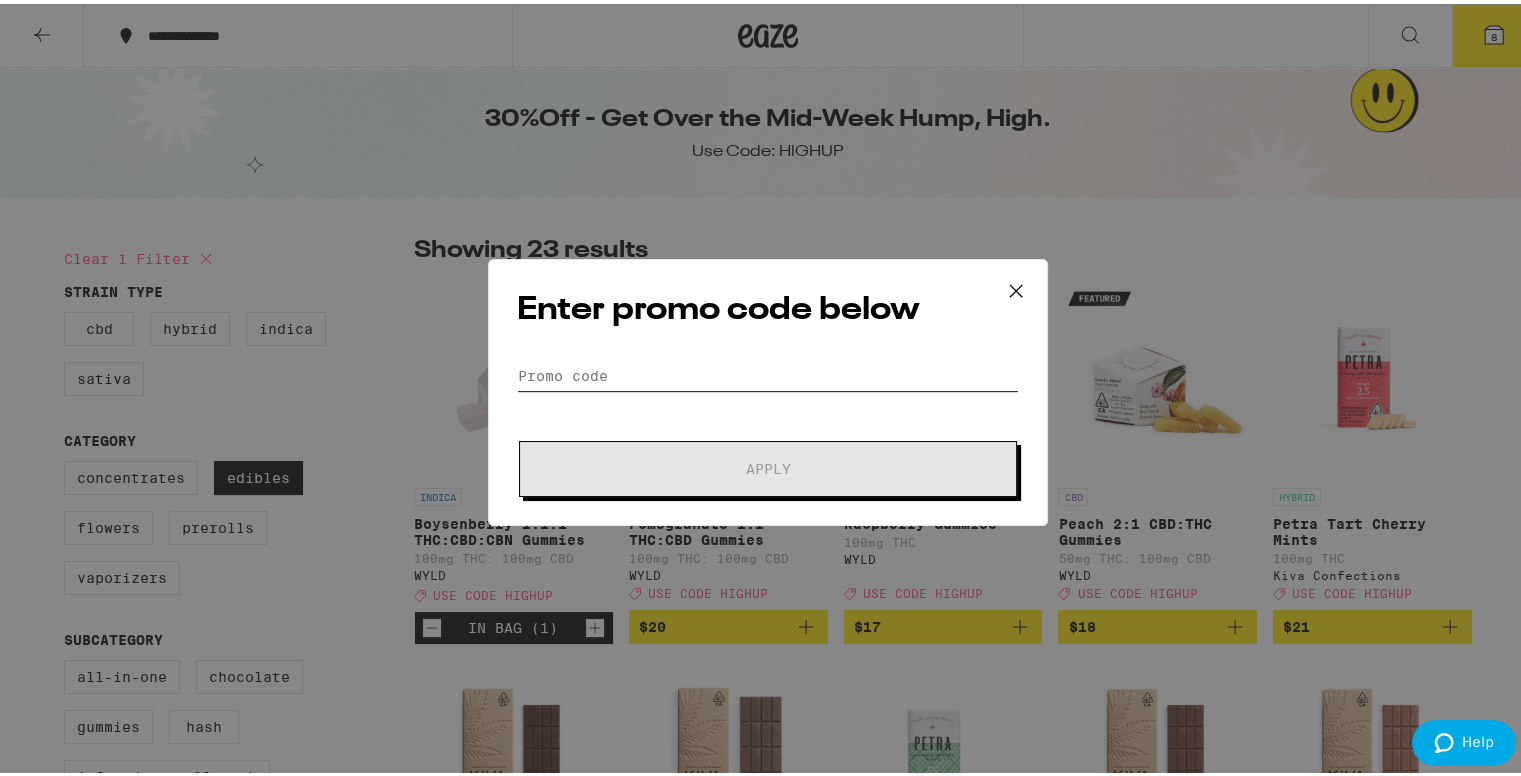 click on "Promo Code" at bounding box center (768, 372) 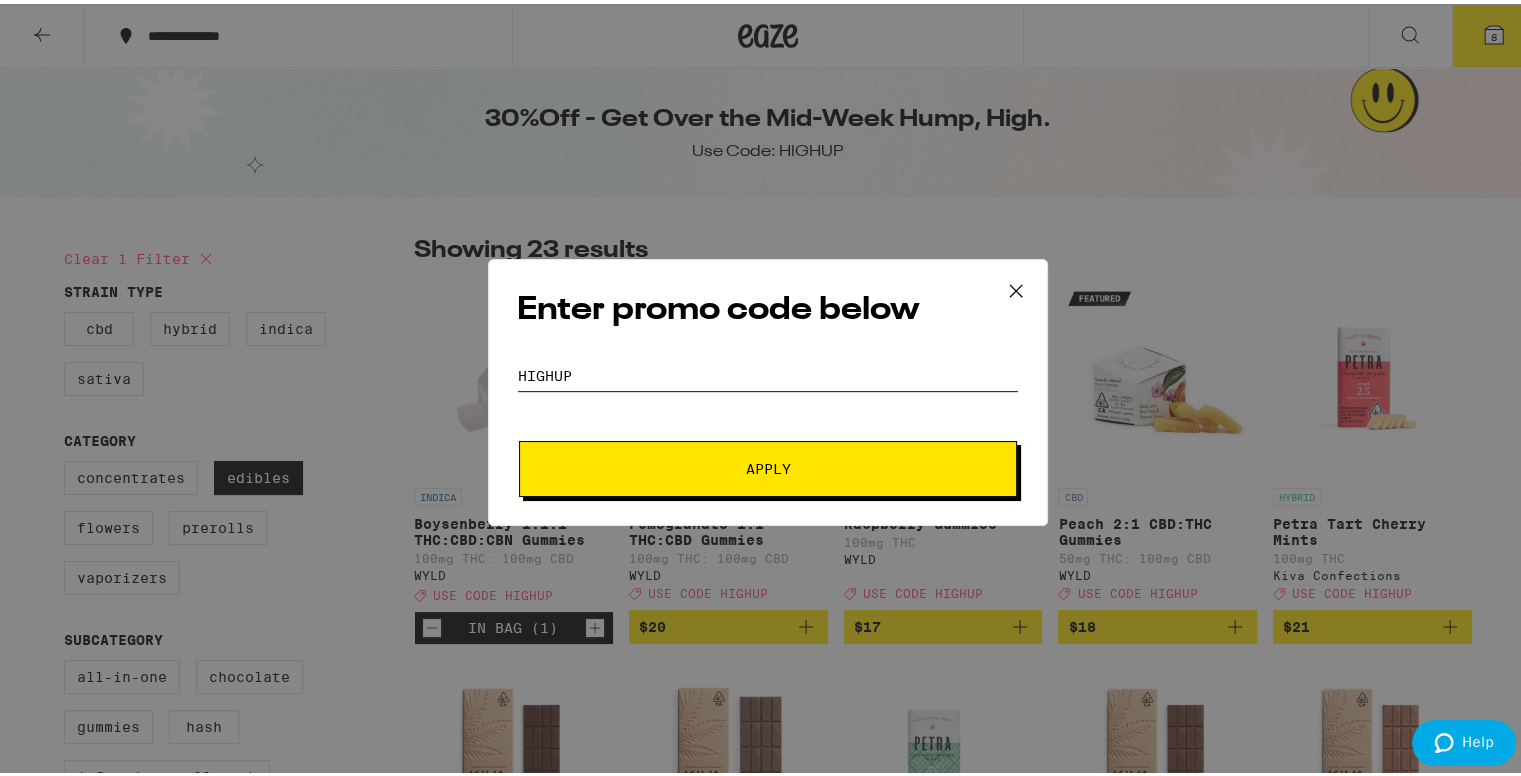 type on "HIGHUP" 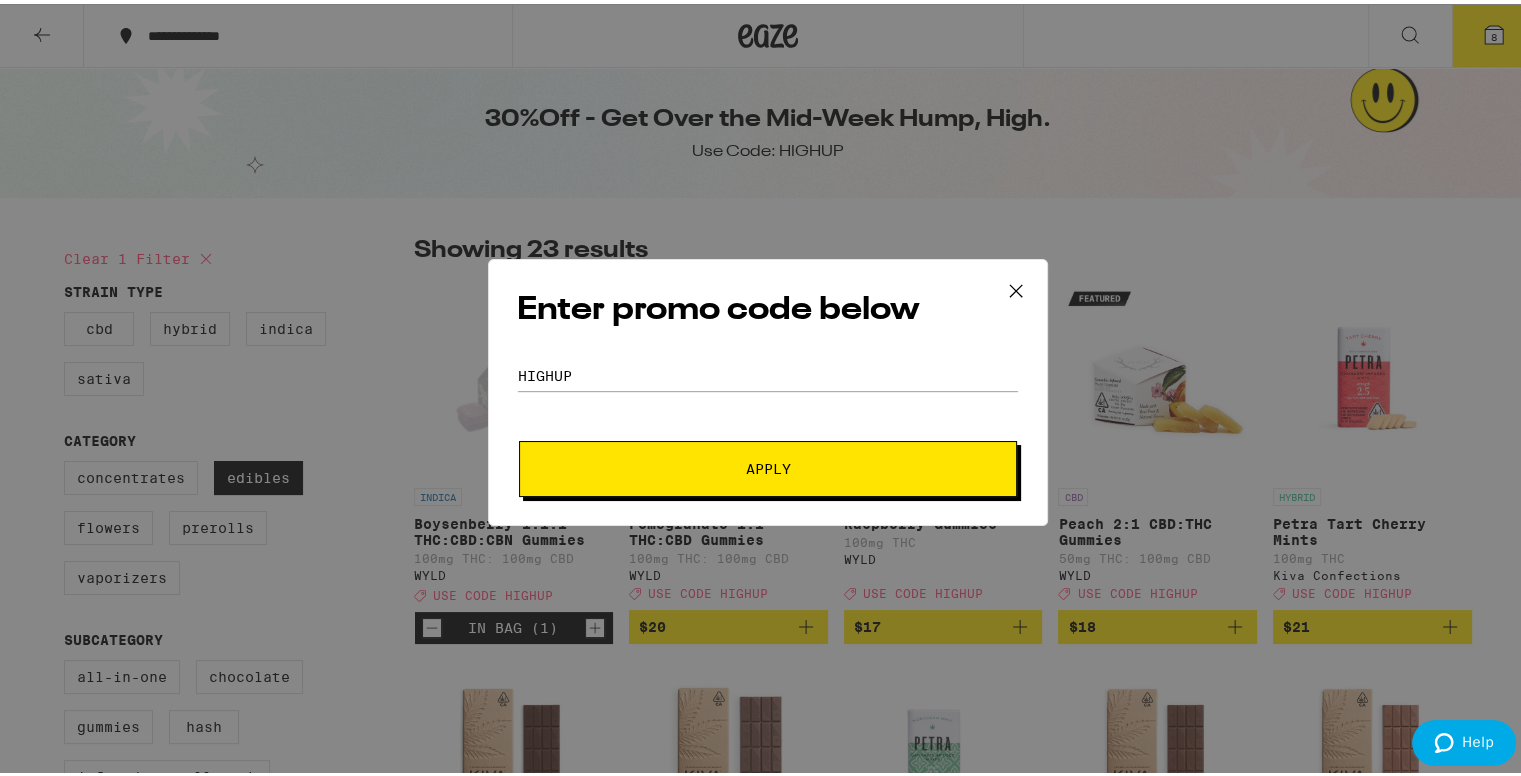 click on "Apply" at bounding box center (768, 465) 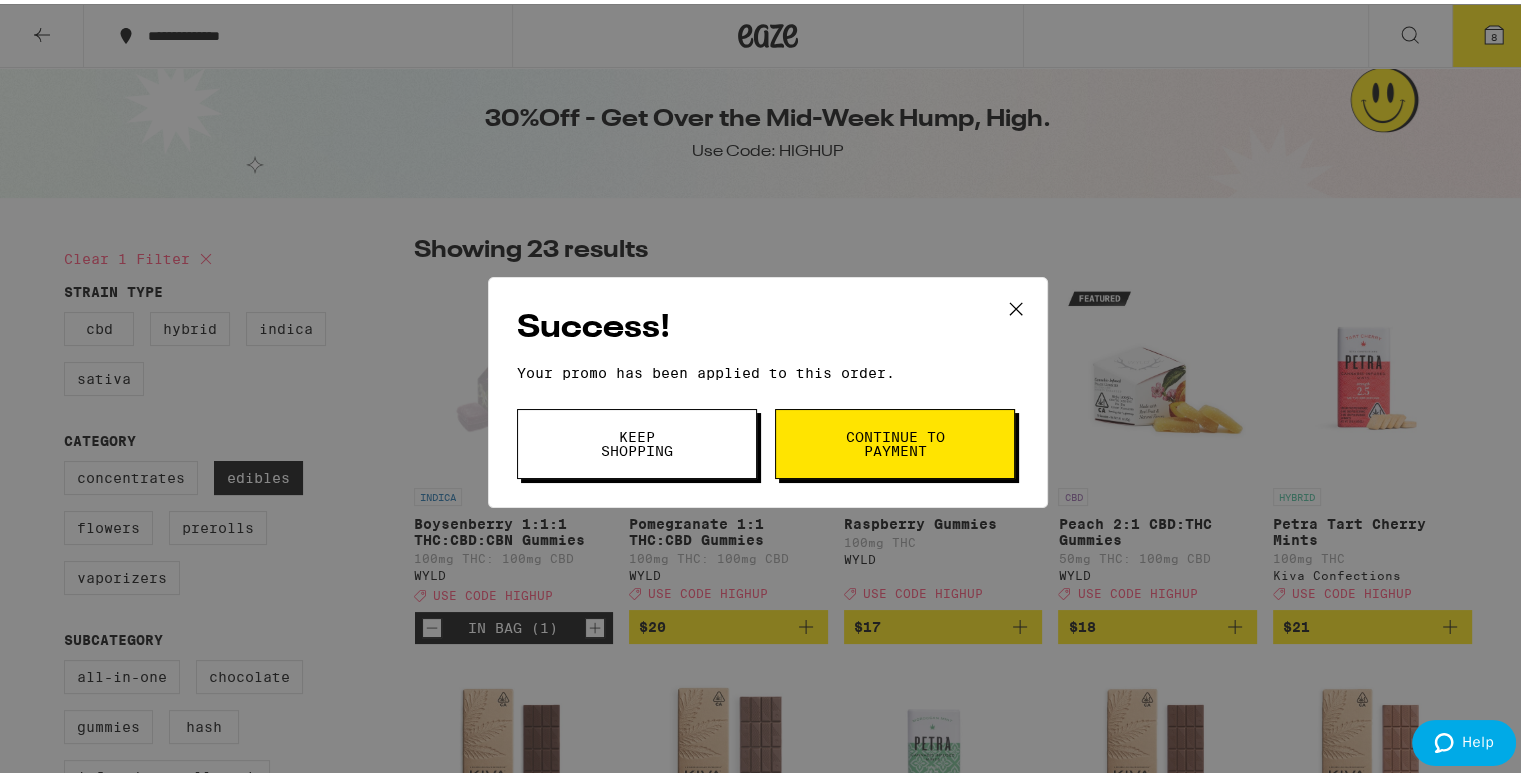 click on "Continue to payment" at bounding box center (895, 440) 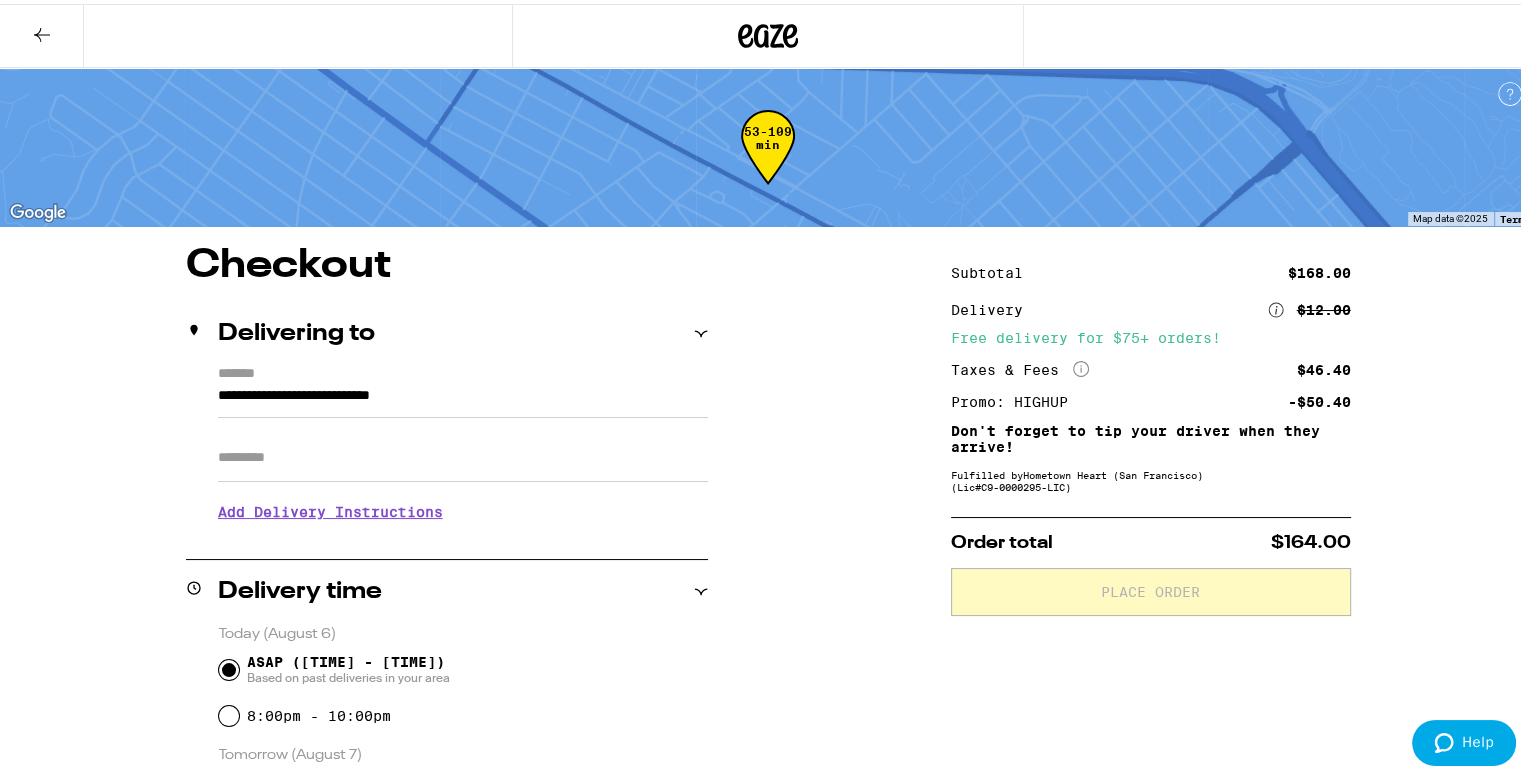 click on "Apt/Suite" at bounding box center [463, 454] 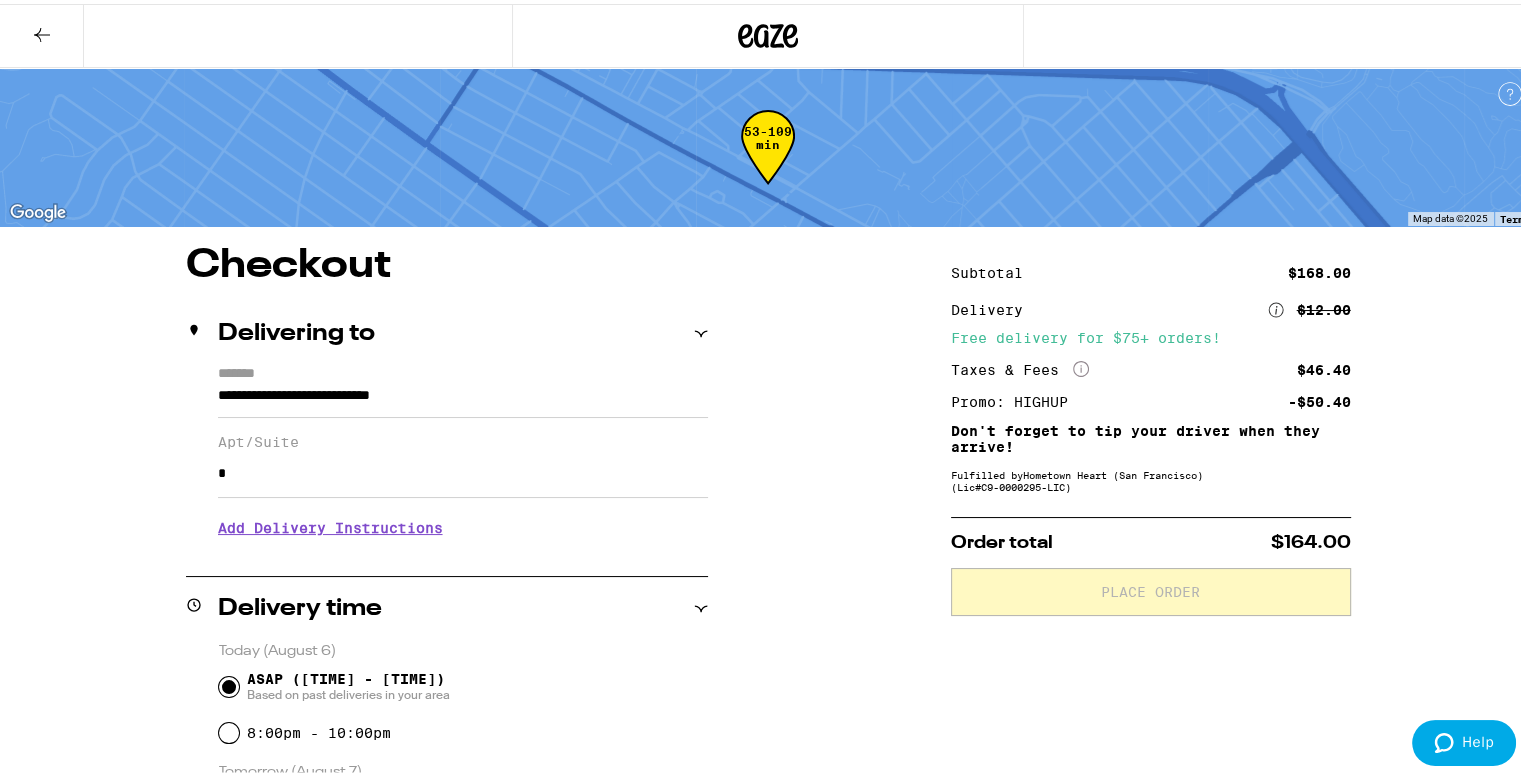 type on "*" 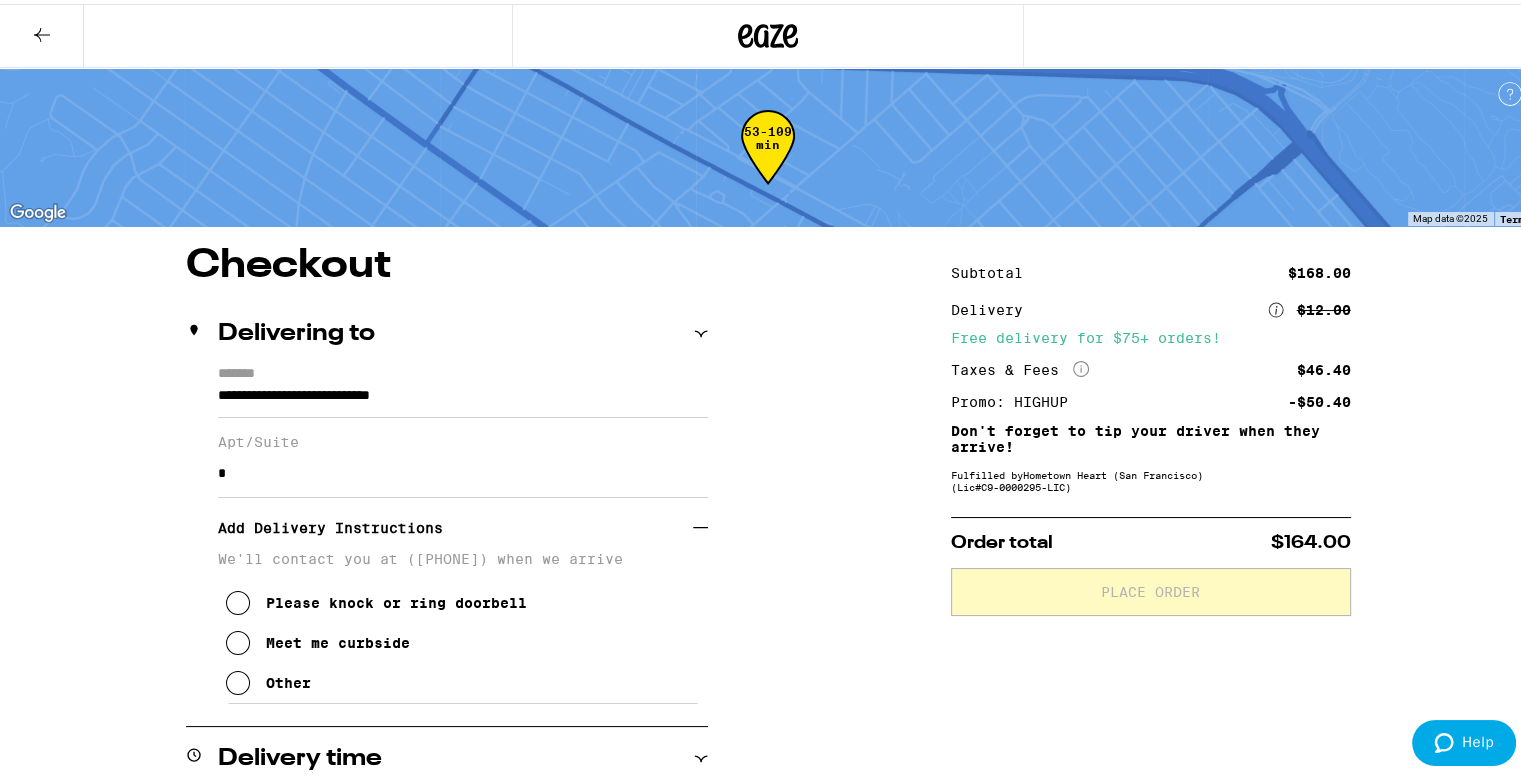 click at bounding box center (238, 599) 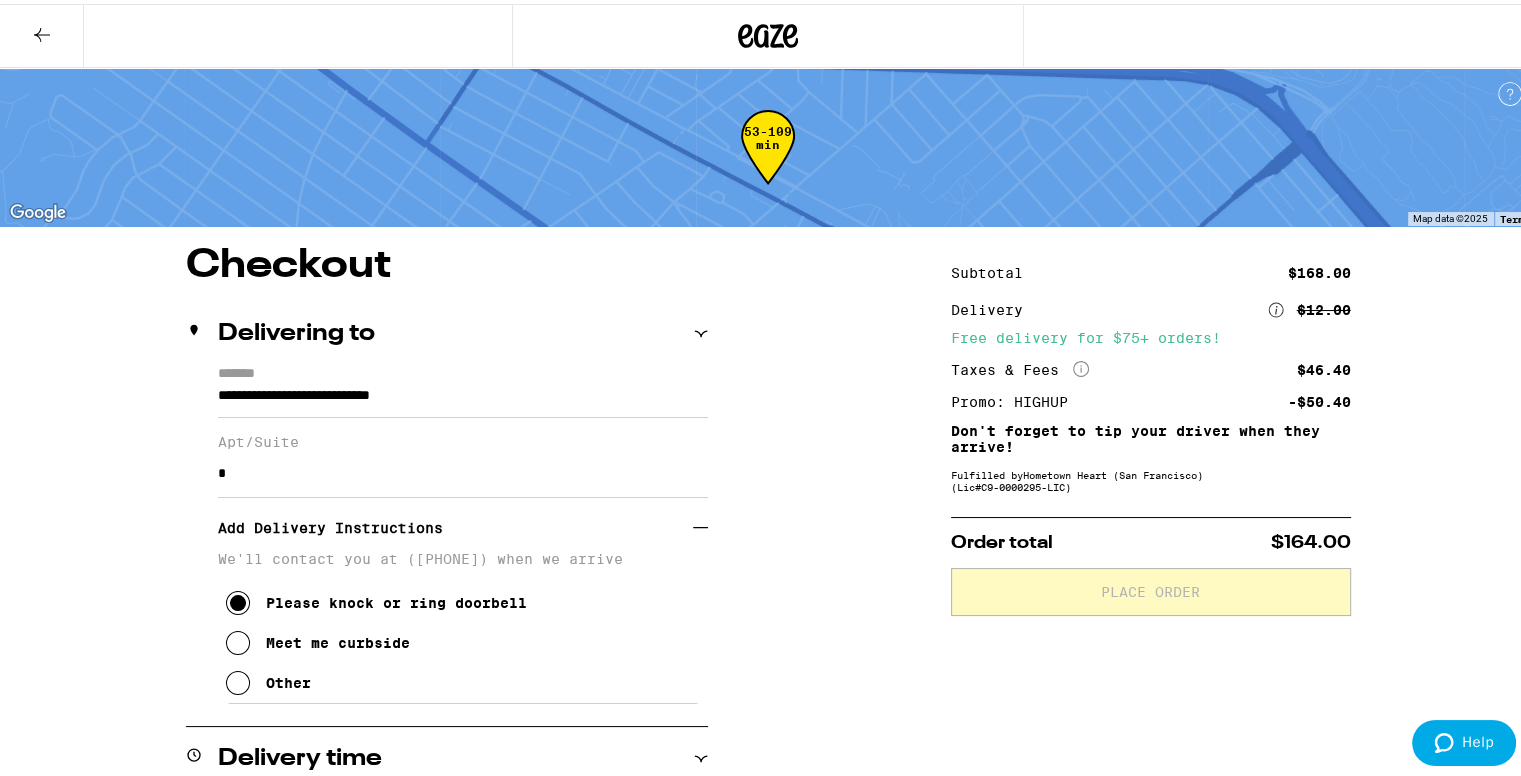 click on "**********" at bounding box center [768, 960] 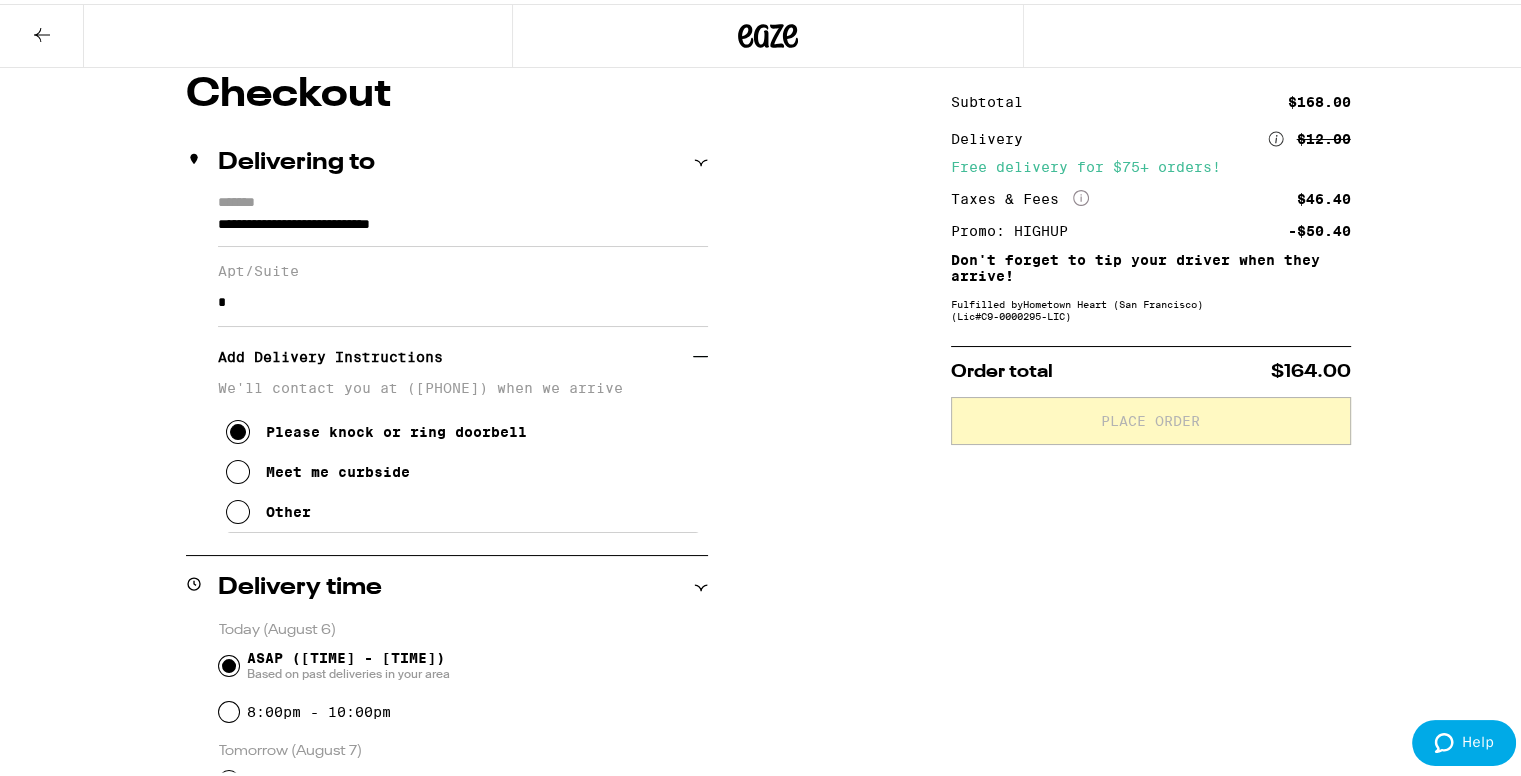 scroll, scrollTop: 200, scrollLeft: 0, axis: vertical 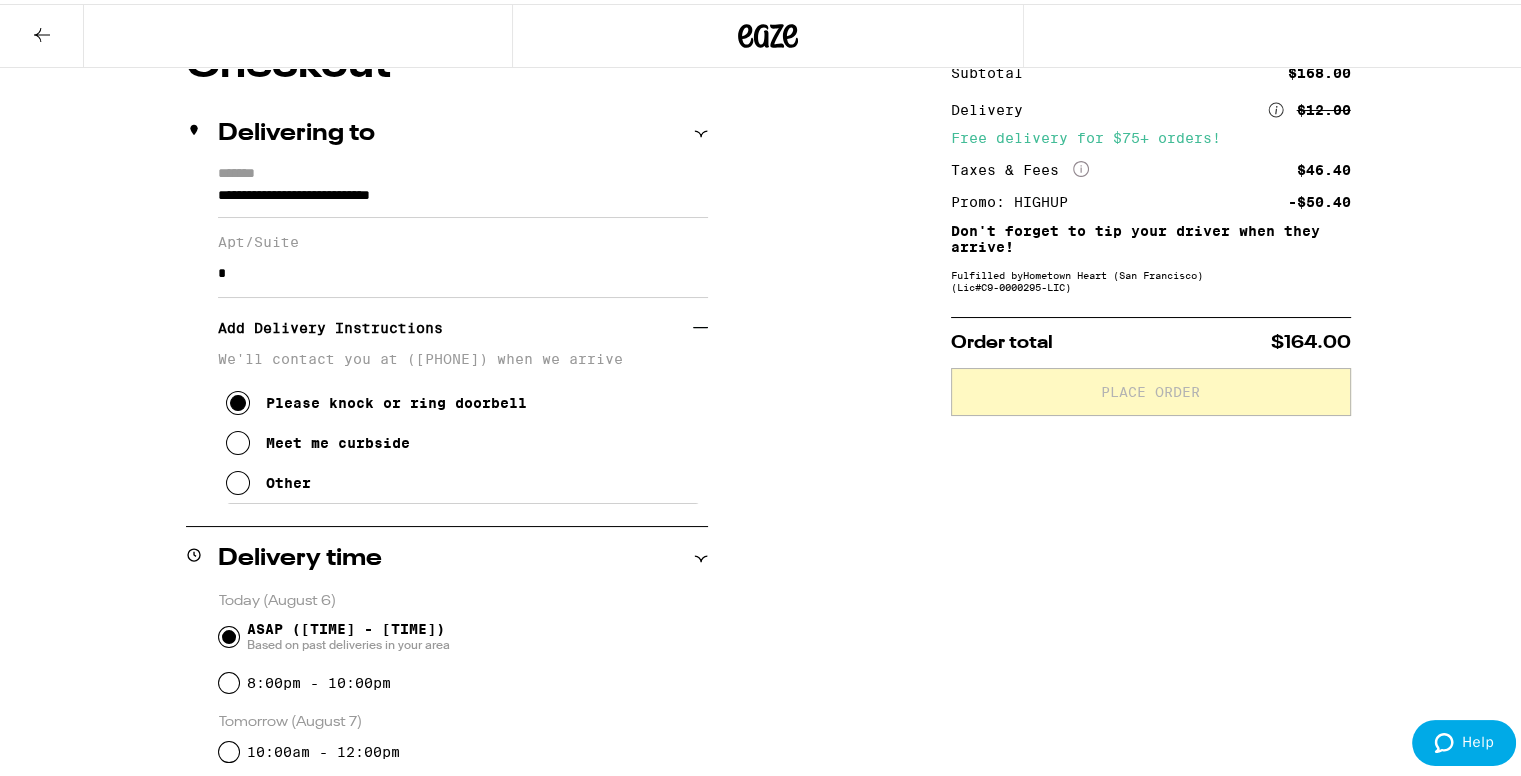 click at bounding box center [238, 479] 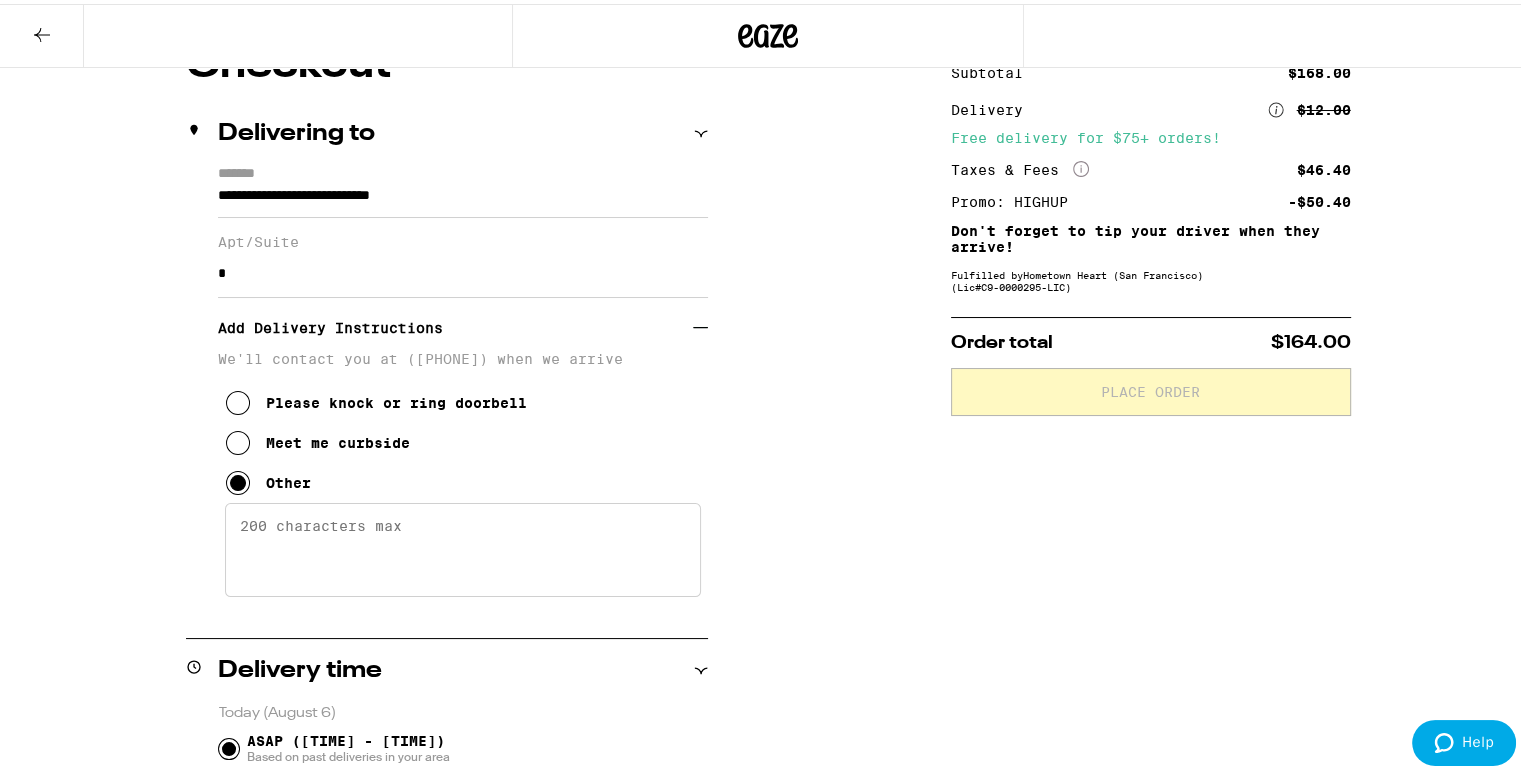click on "Enter any other delivery instructions you want driver to know" at bounding box center [463, 546] 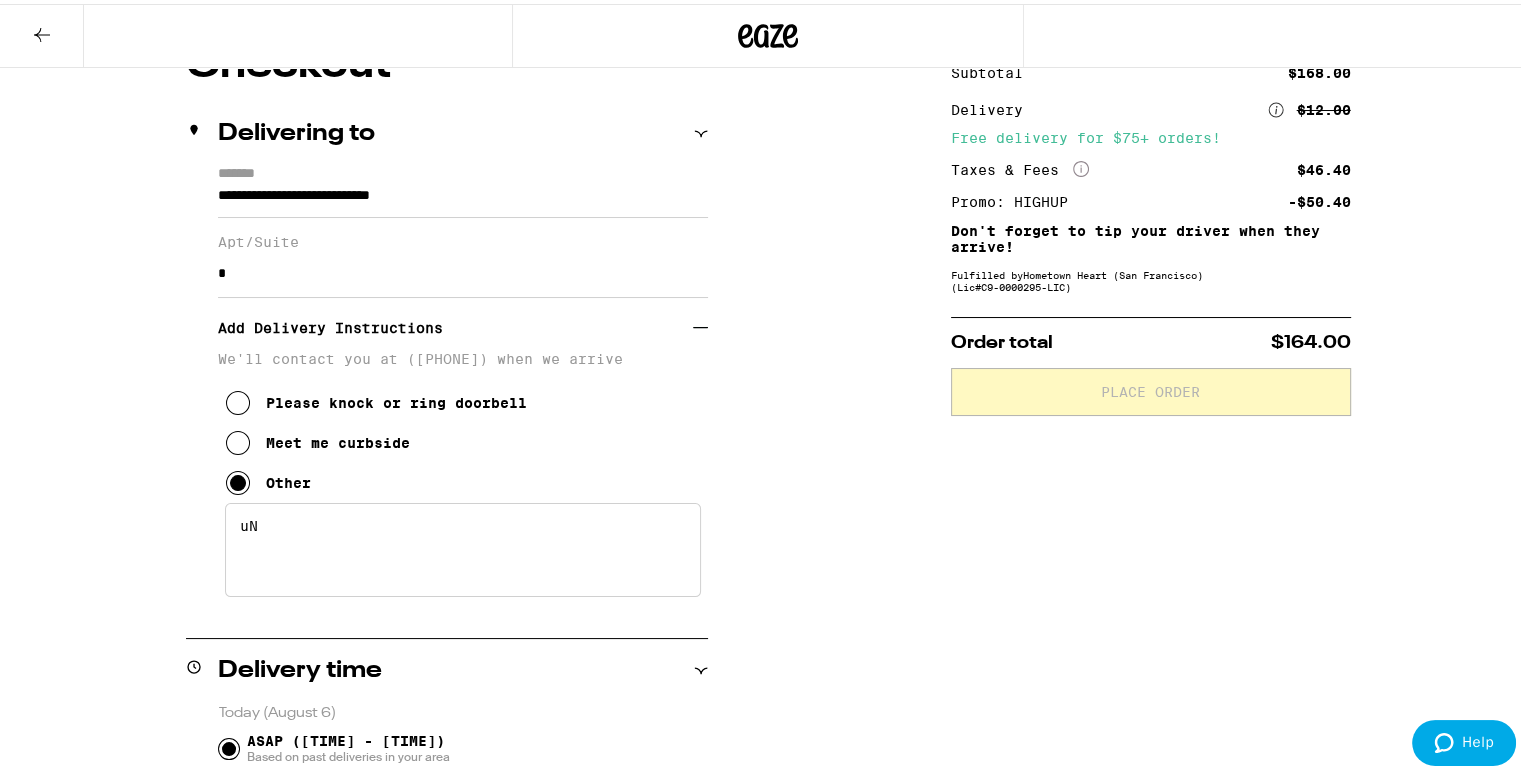 type on "u" 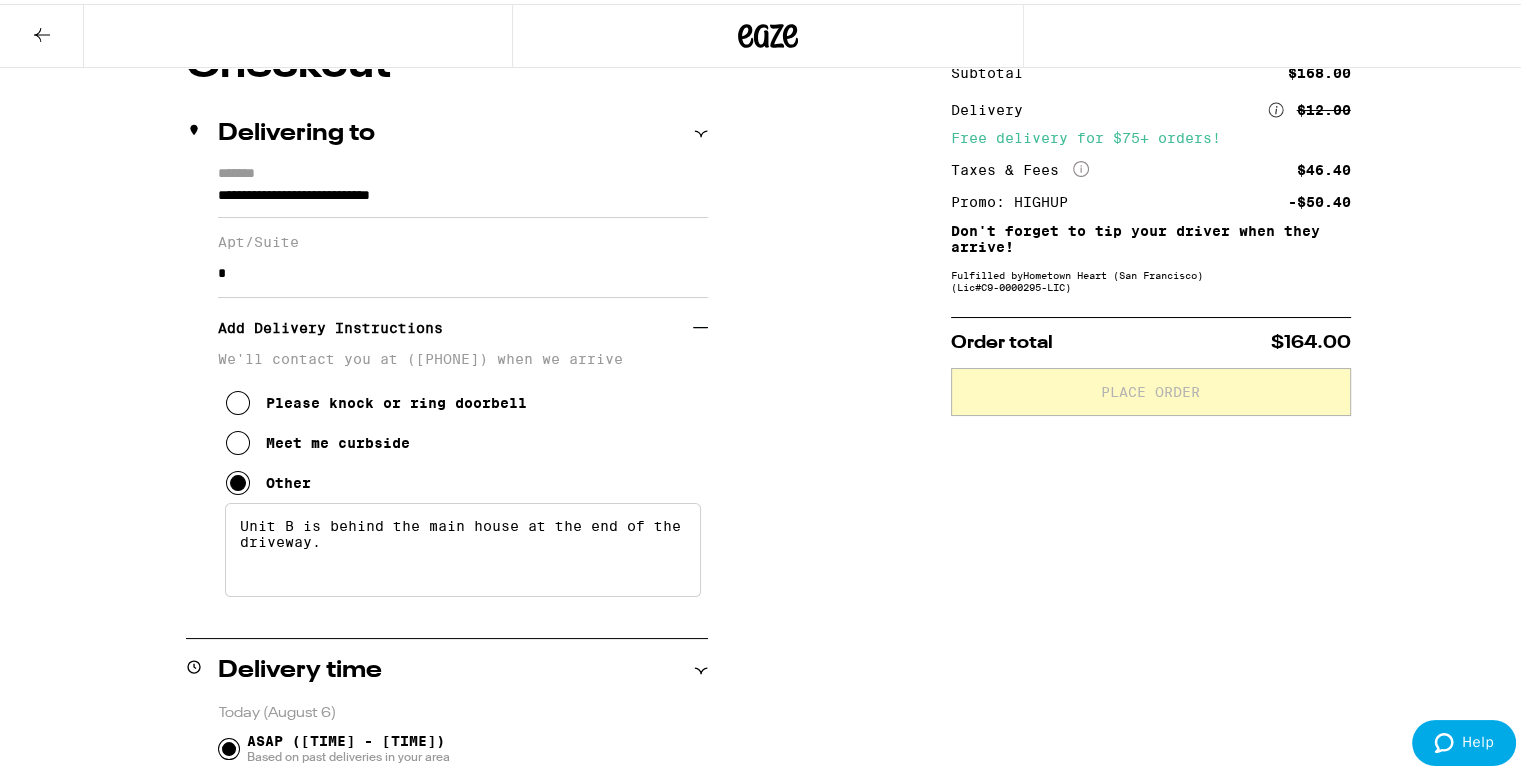 type on "Unit B is behind the main house at the end of the driveway." 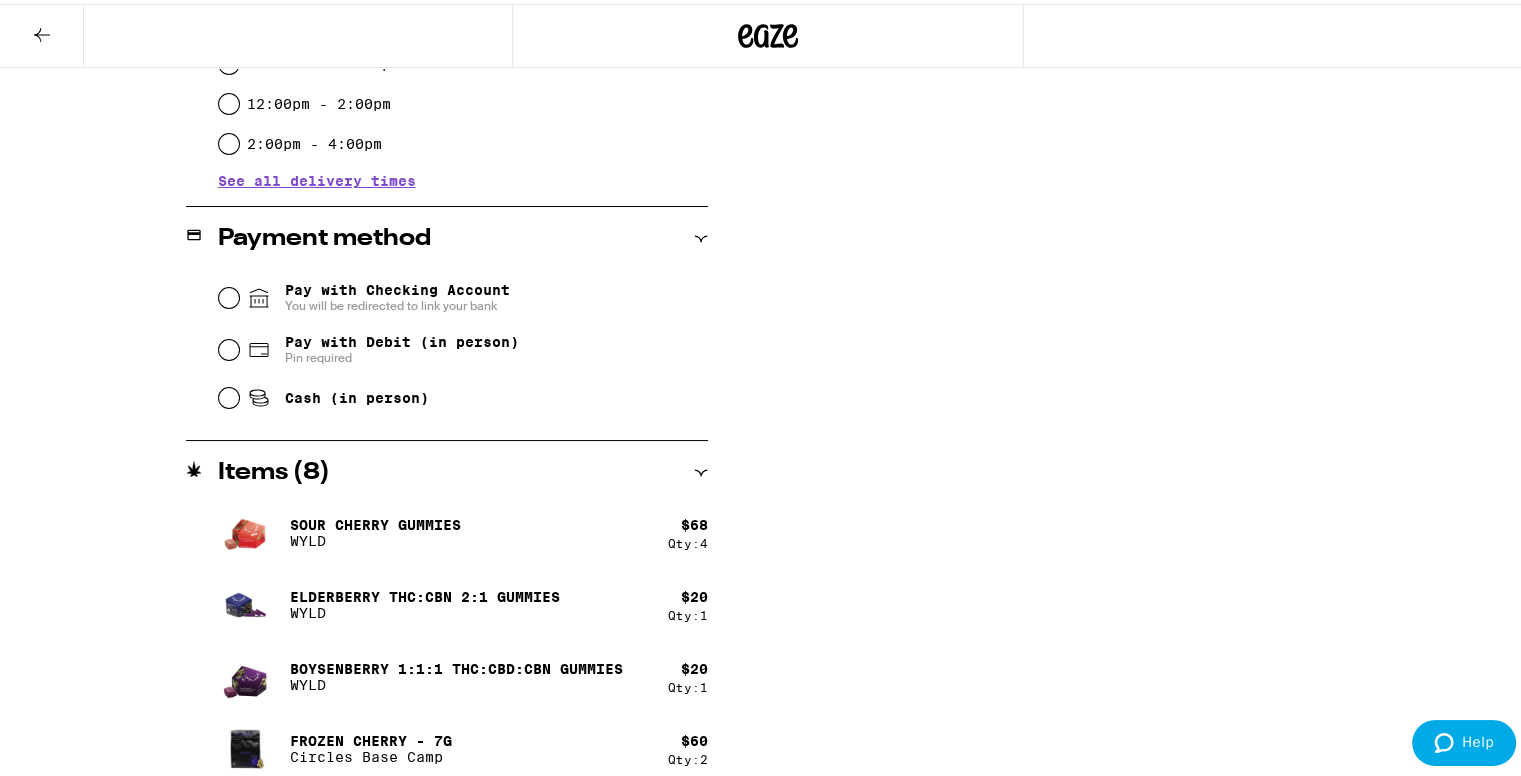 scroll, scrollTop: 1013, scrollLeft: 0, axis: vertical 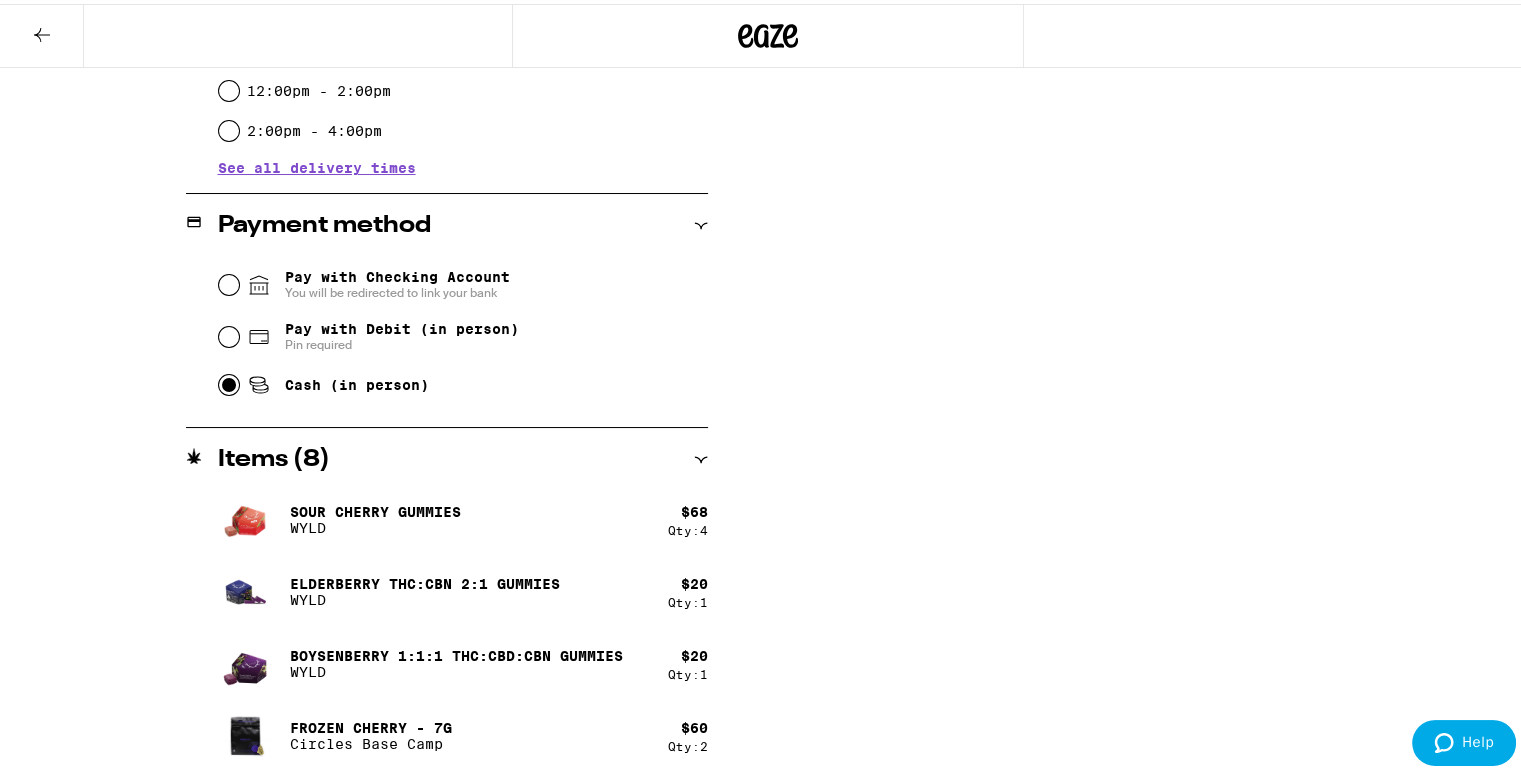 click on "Cash (in person)" at bounding box center (229, 381) 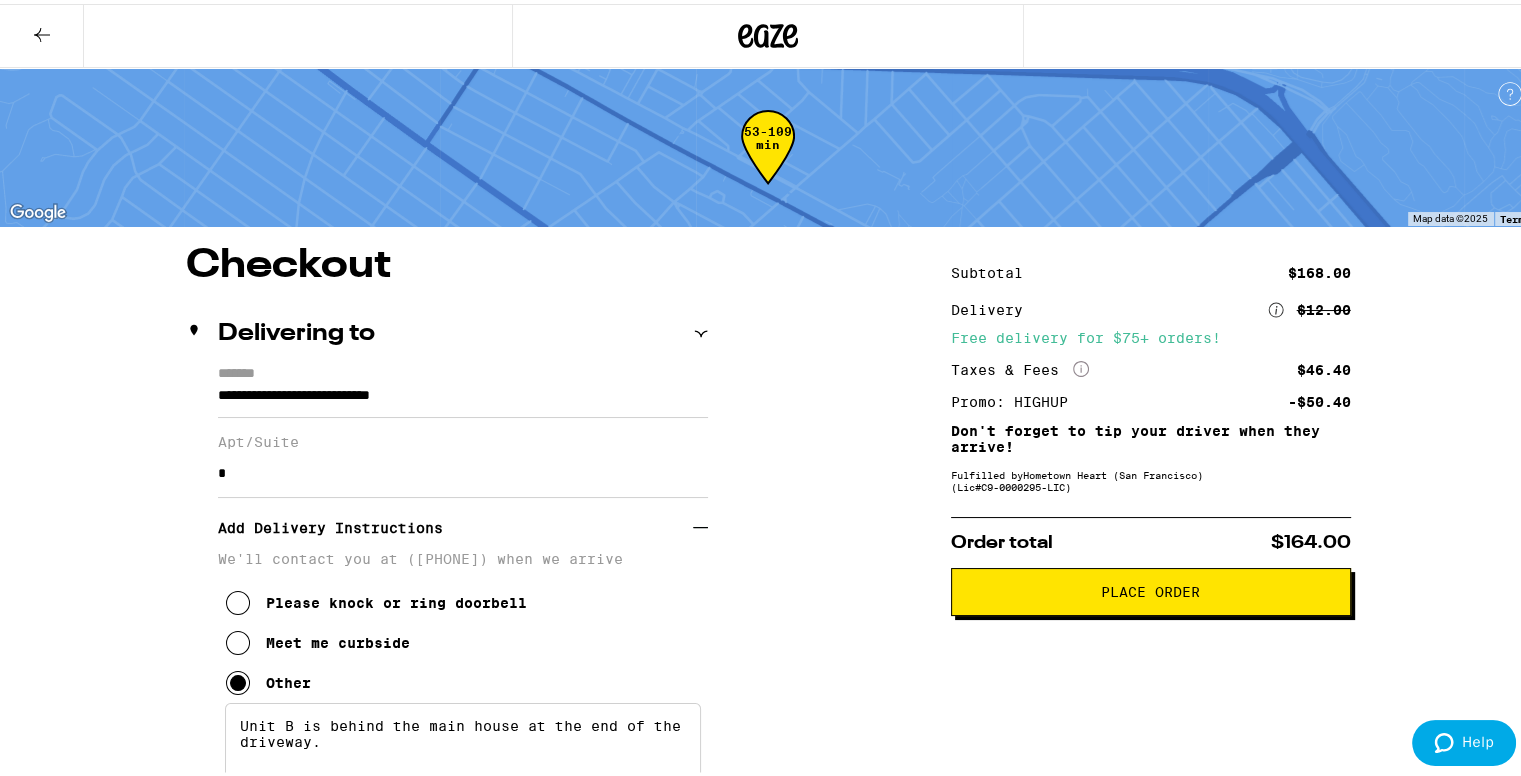scroll, scrollTop: 0, scrollLeft: 0, axis: both 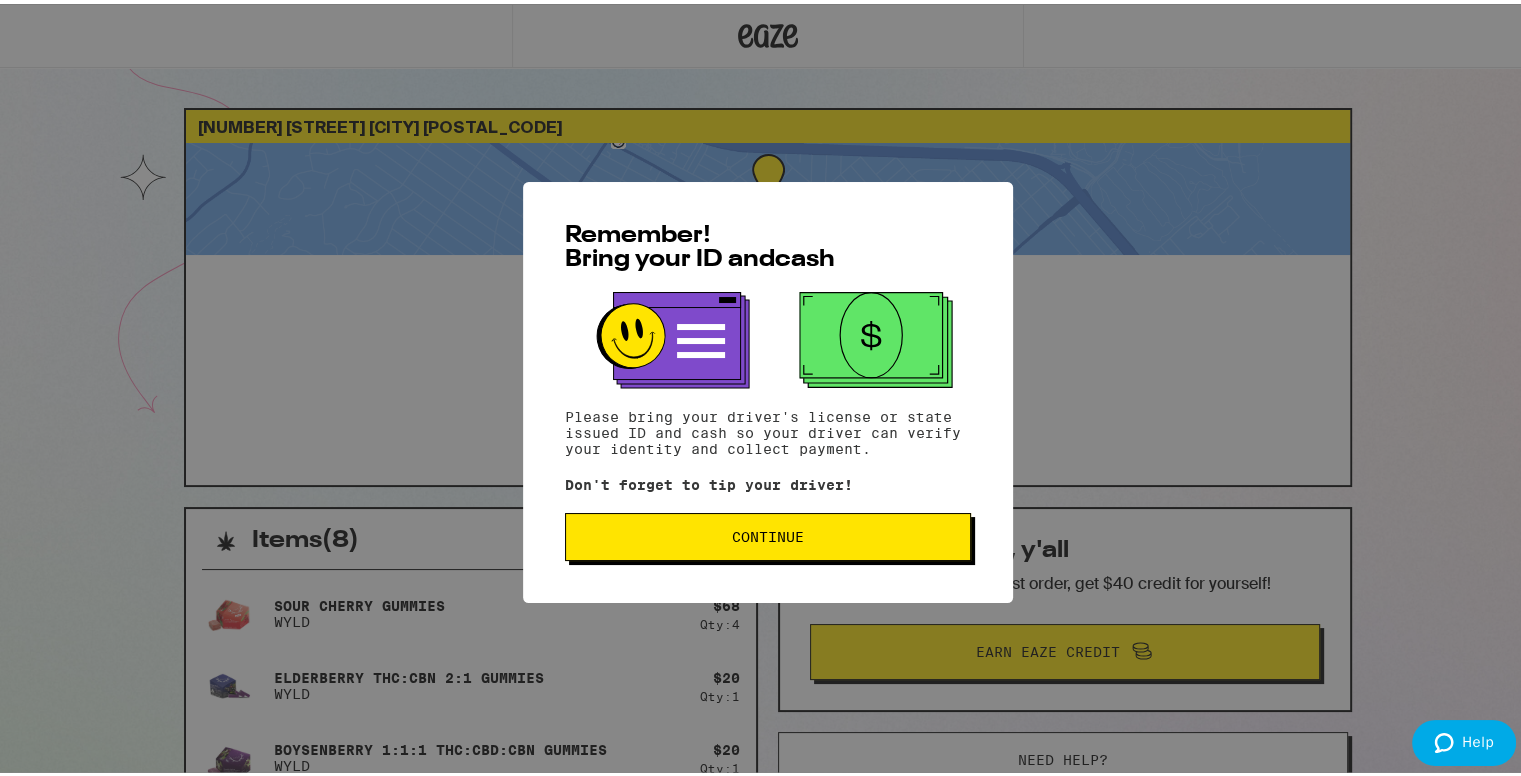 click on "Continue" at bounding box center [768, 533] 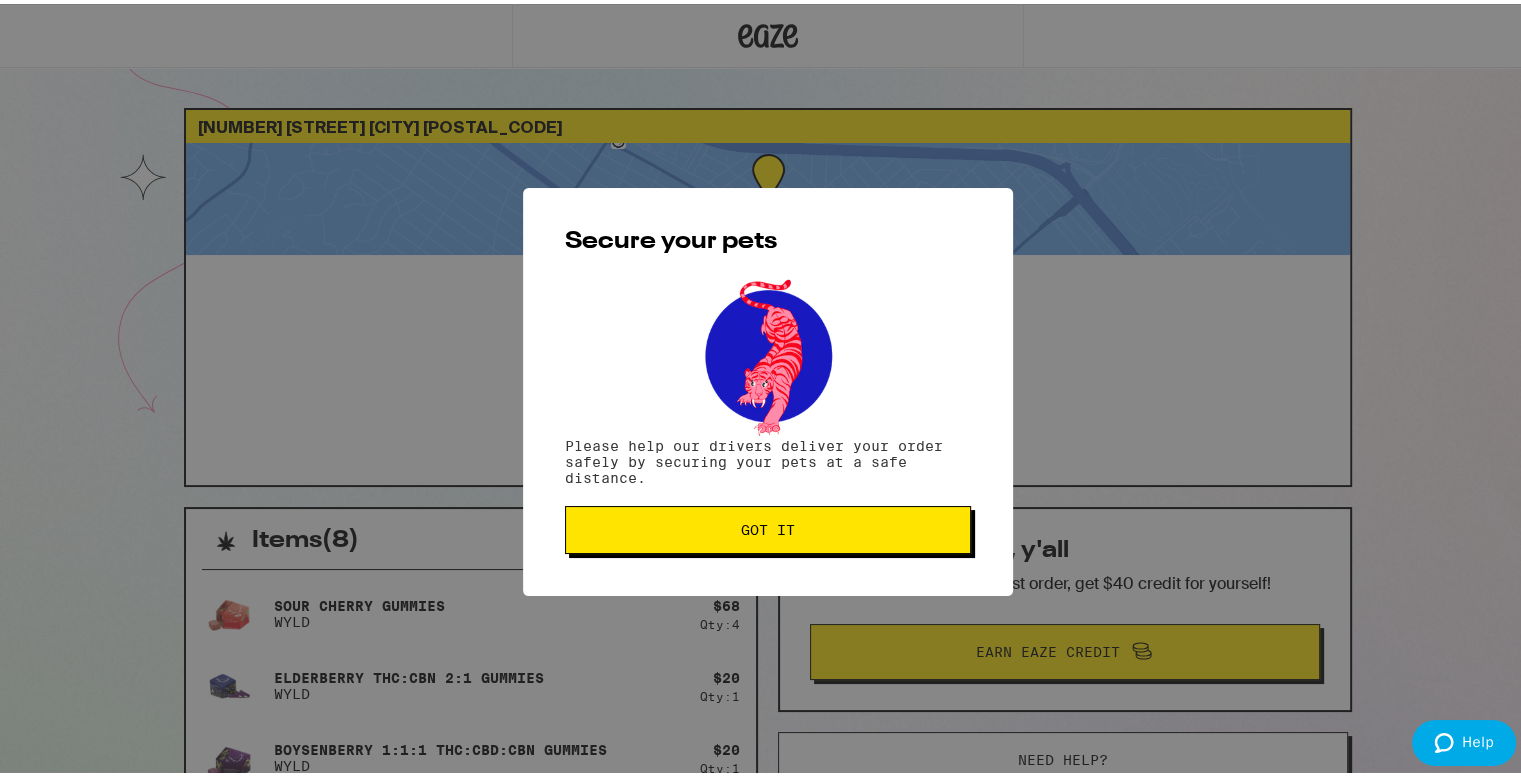 click on "Got it" at bounding box center (768, 526) 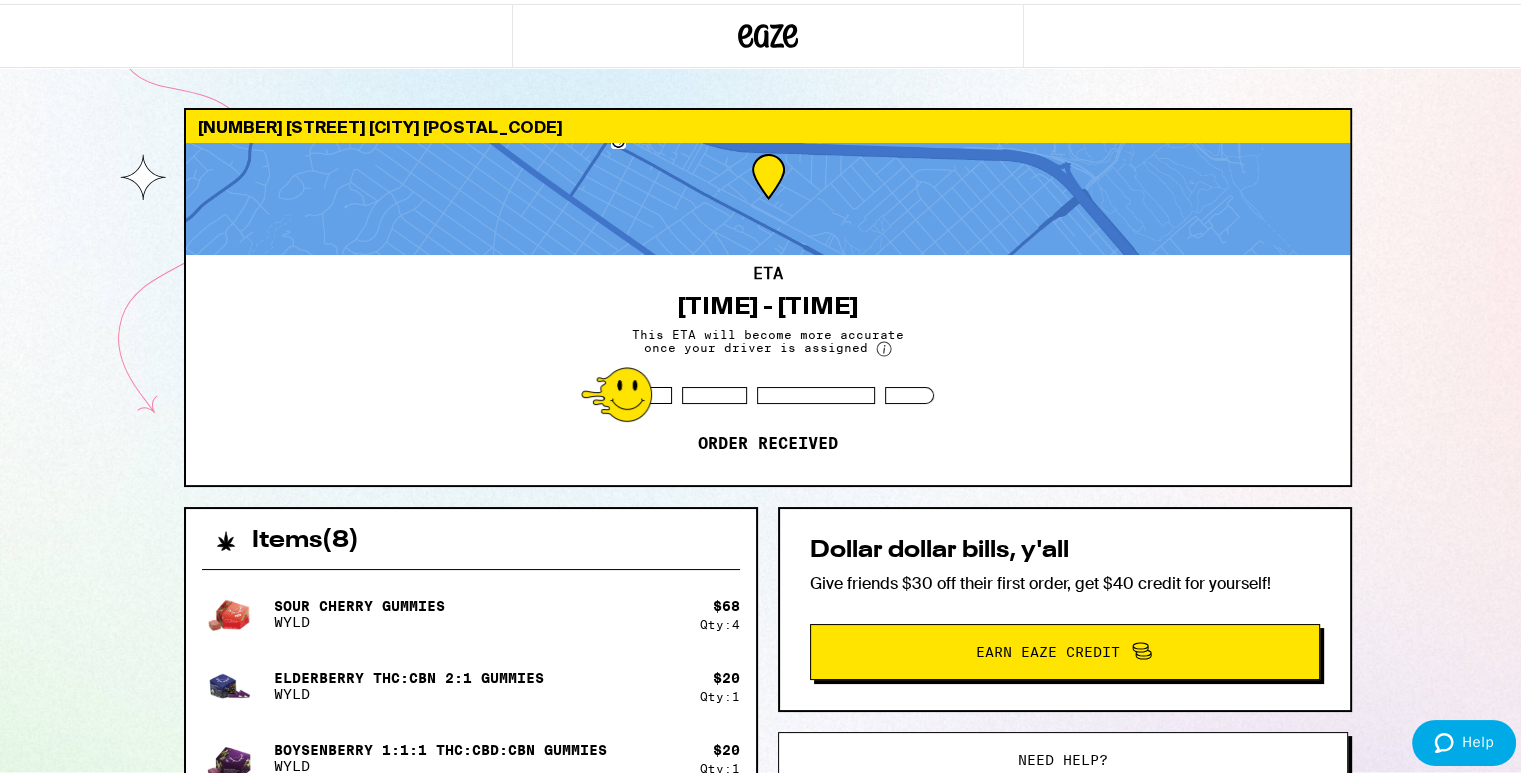 click on "[NUMBER] [STREET] [CITY] [POSTAL_CODE] ETA [TIME] - [TIME] This ETA will become more accurate once your driver is assigned Order received Items ( 8 ) Sour Cherry Gummies WYLD $ 68 Qty: 4 Elderberry THC:CBN 2:1 Gummies WYLD $ 20 Qty: 1 Boysenberry 1:1:1 THC:CBD:CBN Gummies WYLD $ 20 Qty: 1 Frozen Cherry - 7g Circles Base Camp $ 60 Qty: 2 Subtotal $168.00 Delivery $12.00 Free delivery for $75+ orders! Taxes & Fees More Info $49.40 Promo: HIGHUP -$50.40 Order Total $167.00 Items ( 8 ) Sour Cherry Gummies WYLD $ 68 Qty: 4 Elderberry THC:CBN 2:1 Gummies WYLD $ 20 Qty: 1 Boysenberry 1:1:1 THC:CBD:CBN Gummies WYLD $ 20 Qty: 1 Frozen Cherry - 7g Circles Base Camp $ 60 Qty: 2 Subtotal $168.00 Delivery $12.00 Free delivery for $75+ orders! Taxes & Fees More Info $49.40 Promo: HIGHUP -$50.40 Order Total $167.00 Dollar dollar bills, y'all Give friends $30 off their first order, get $40 credit for yourself! Earn Eaze Credit Need help? View/Print SB 540 Brochure" at bounding box center (768, 641) 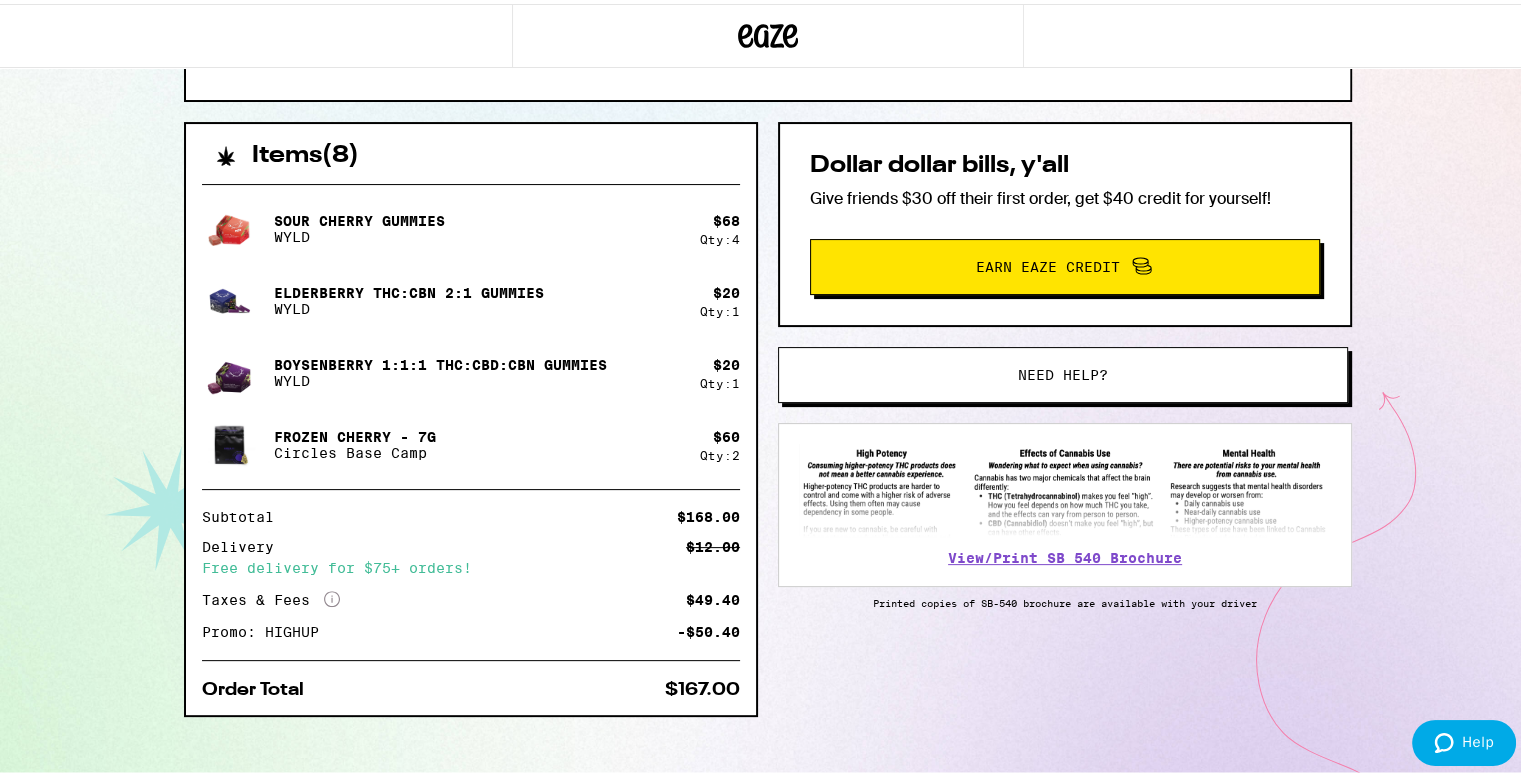scroll, scrollTop: 401, scrollLeft: 0, axis: vertical 